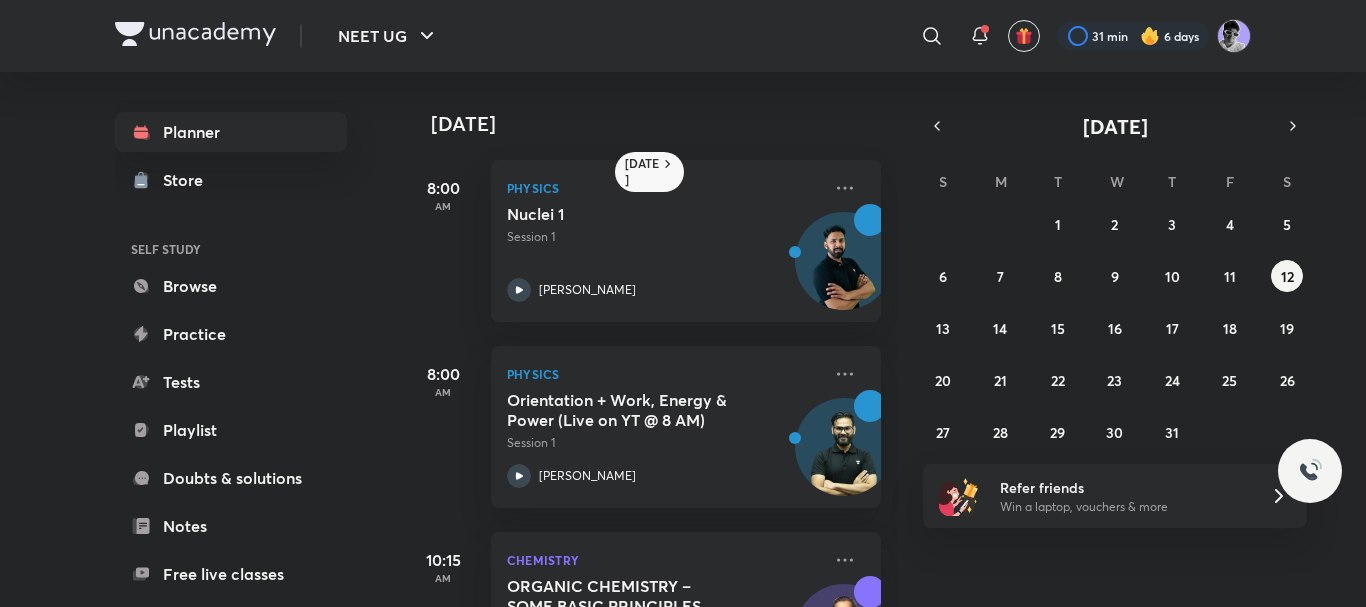 scroll, scrollTop: 0, scrollLeft: 0, axis: both 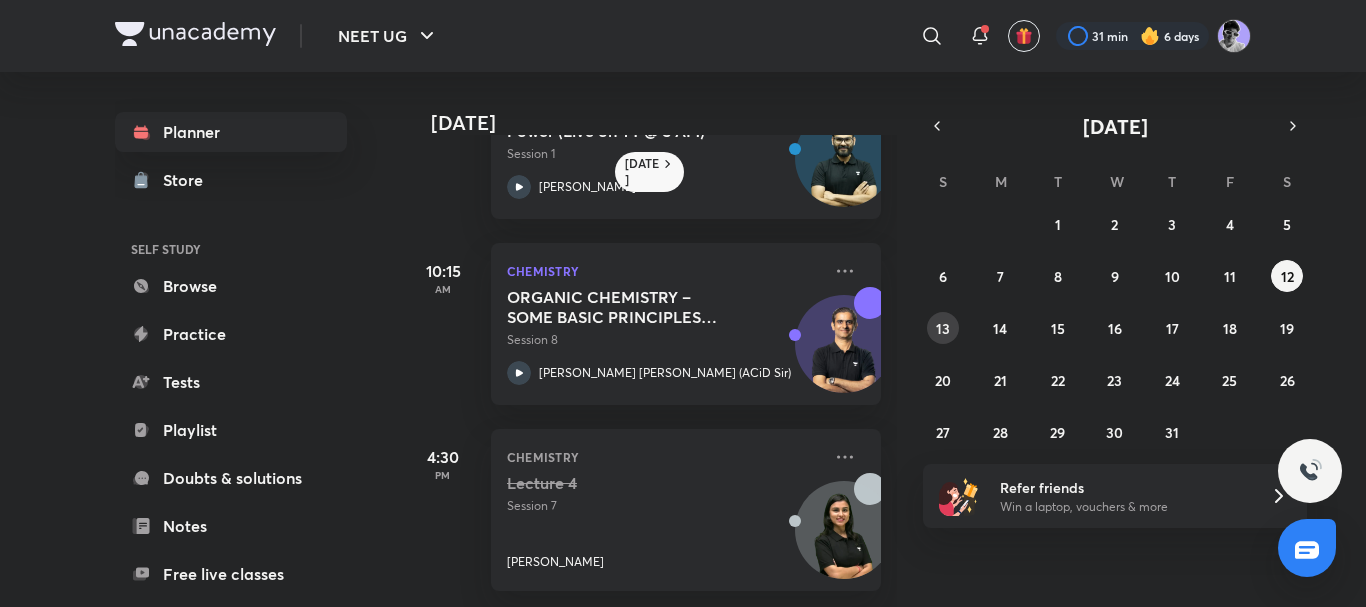 click on "13" at bounding box center (943, 328) 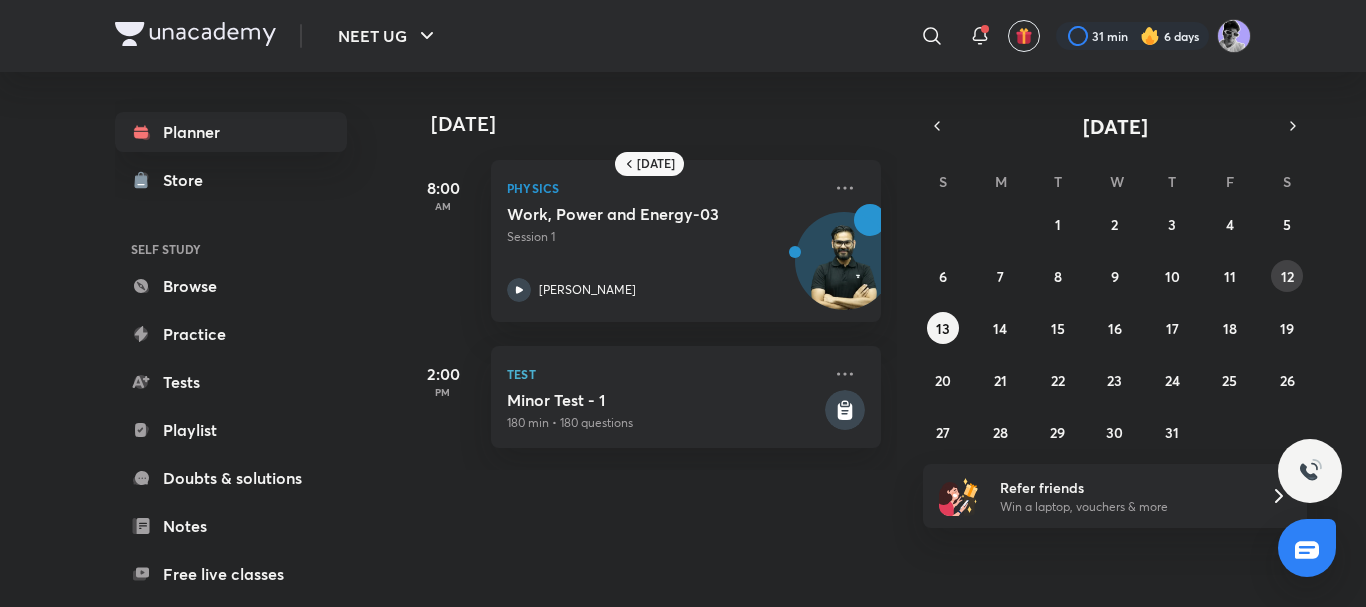 click on "12" at bounding box center (1287, 276) 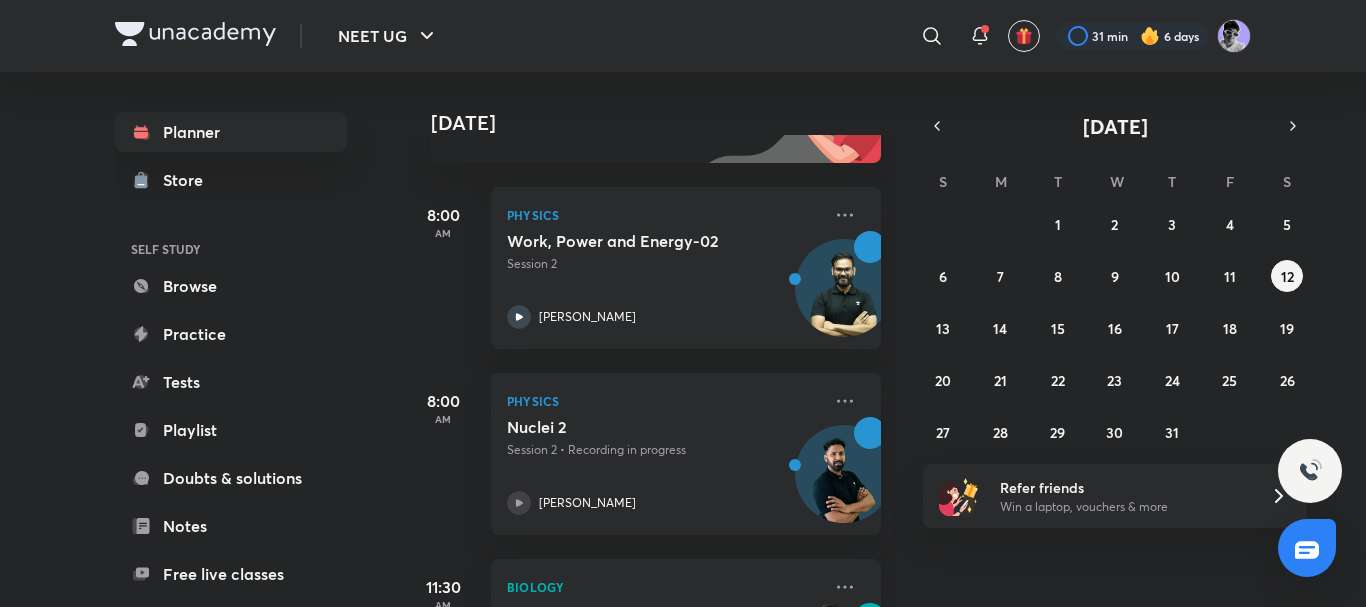 scroll, scrollTop: 516, scrollLeft: 0, axis: vertical 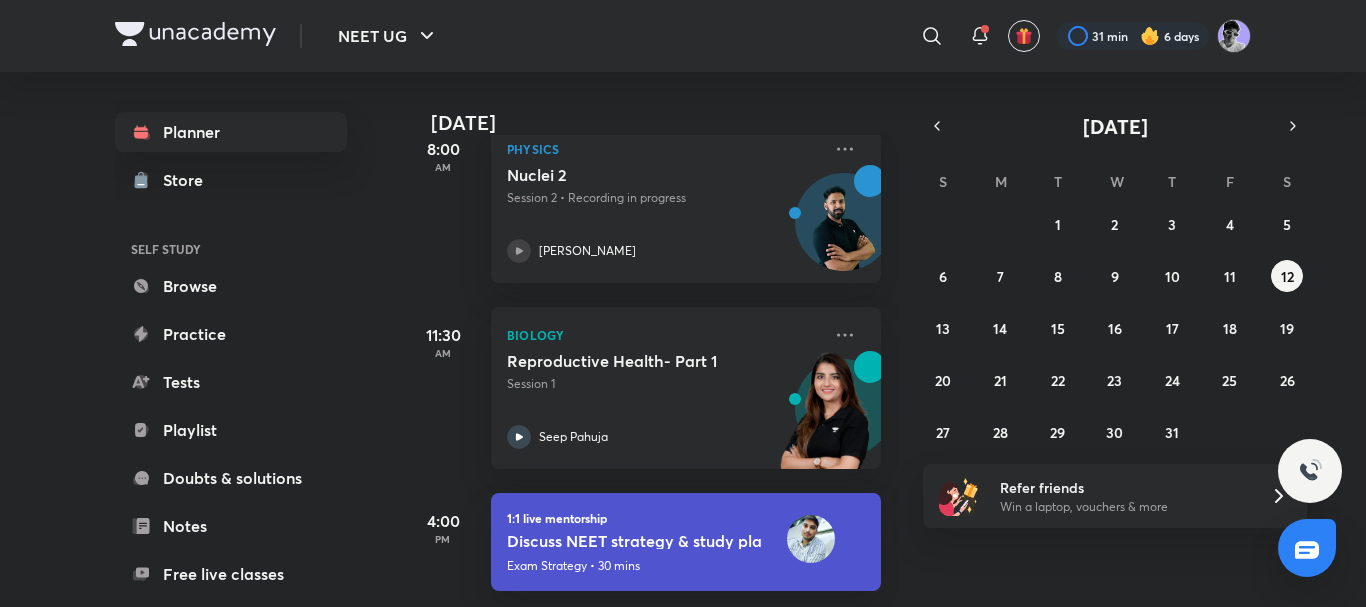 click 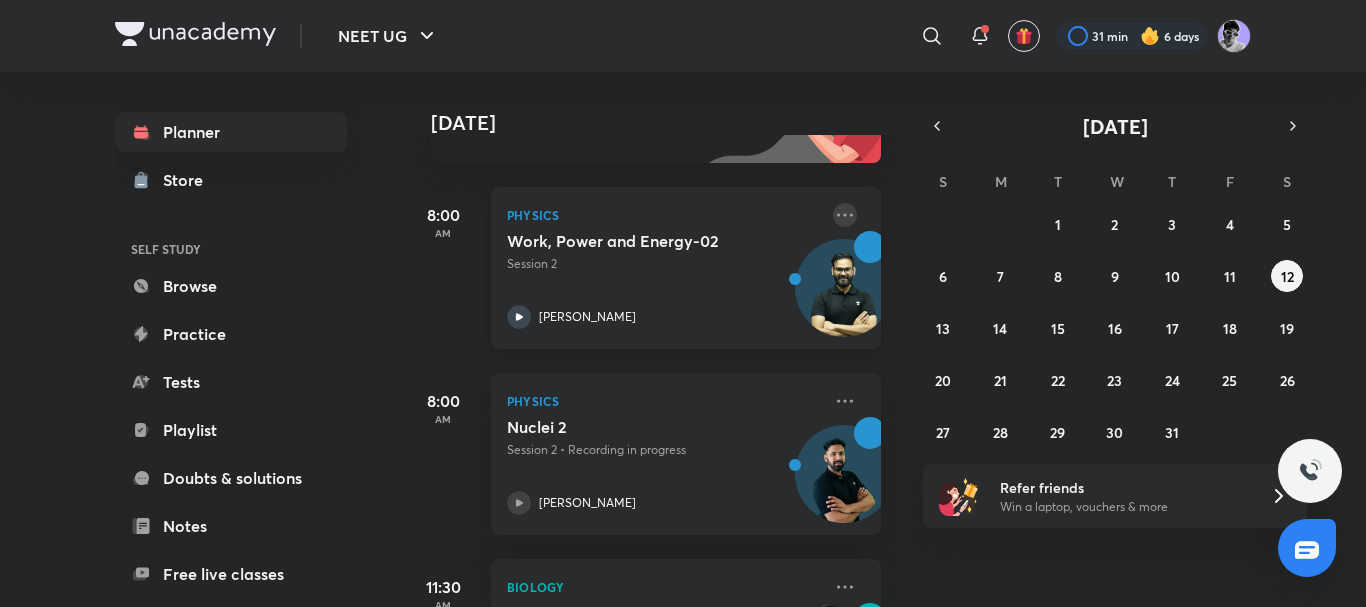 click 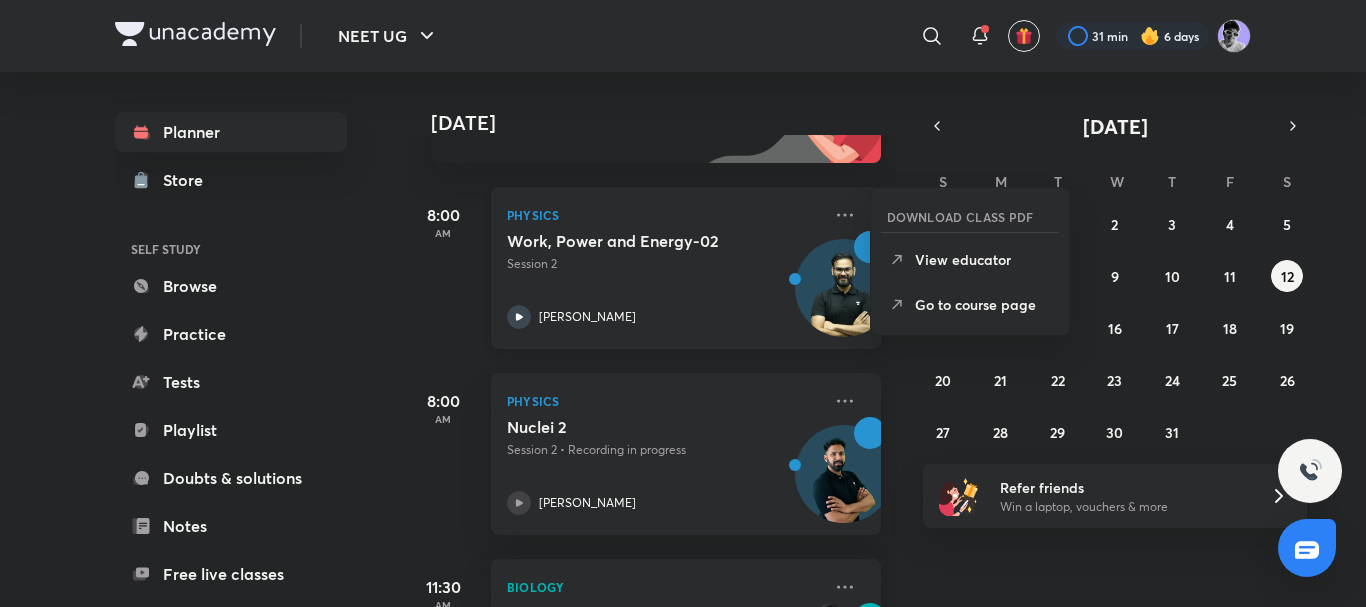 click on "Physics Work, Power and Energy-02 Session 2 [PERSON_NAME]" at bounding box center (686, 268) 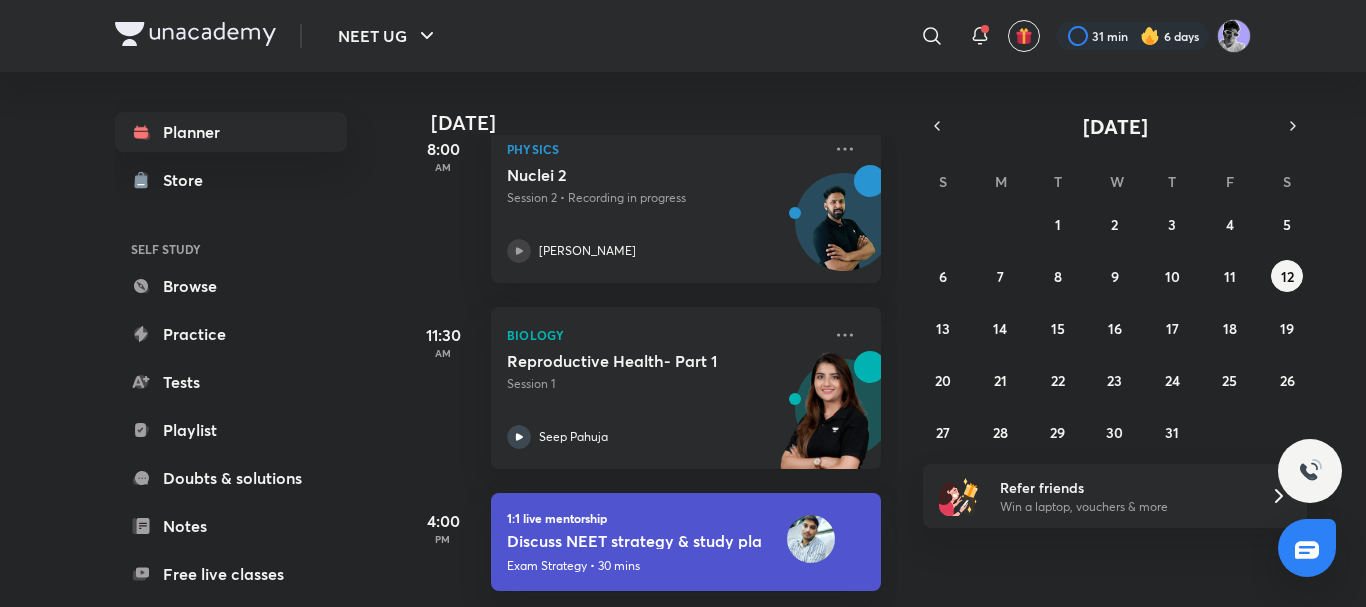 scroll, scrollTop: 249, scrollLeft: 0, axis: vertical 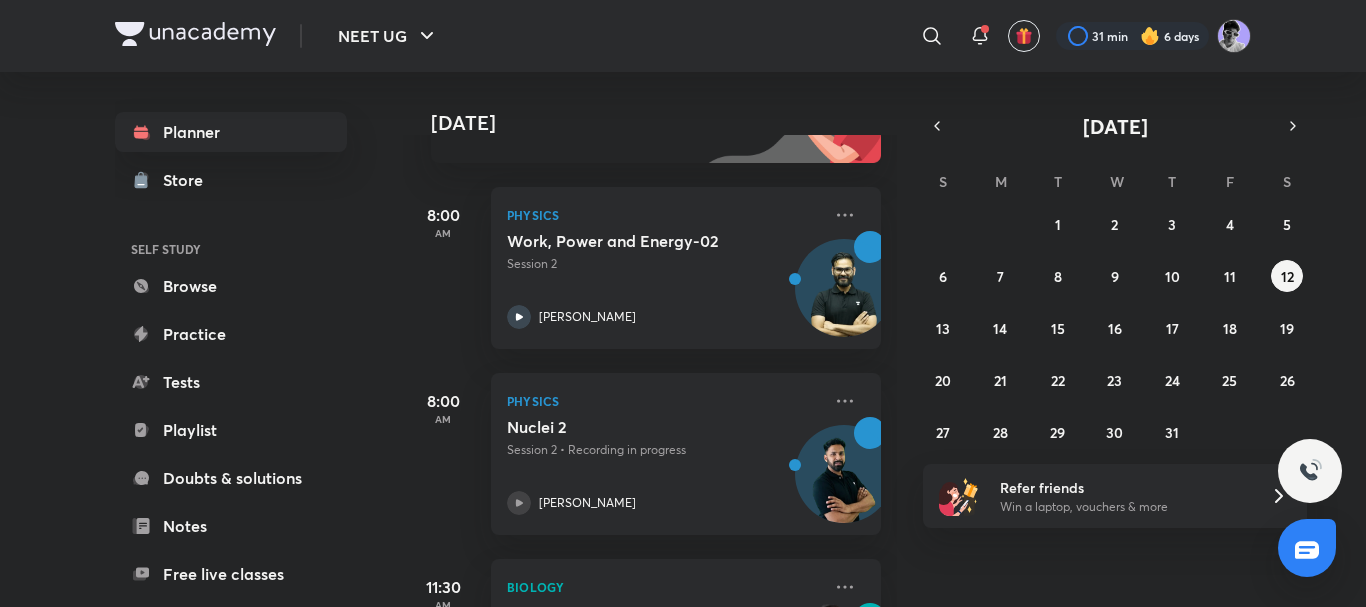click on "Physics Nuclei 2 Session 2 • Recording in progress [PERSON_NAME][GEOGRAPHIC_DATA]" at bounding box center (686, 454) 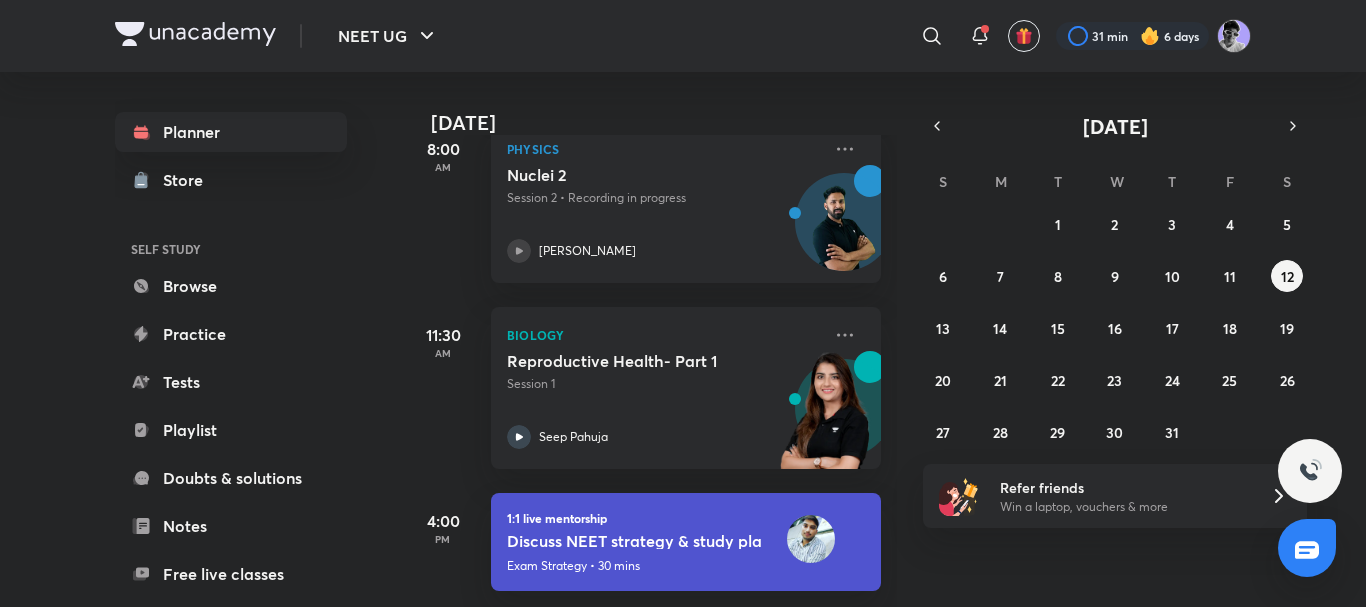 scroll, scrollTop: 249, scrollLeft: 0, axis: vertical 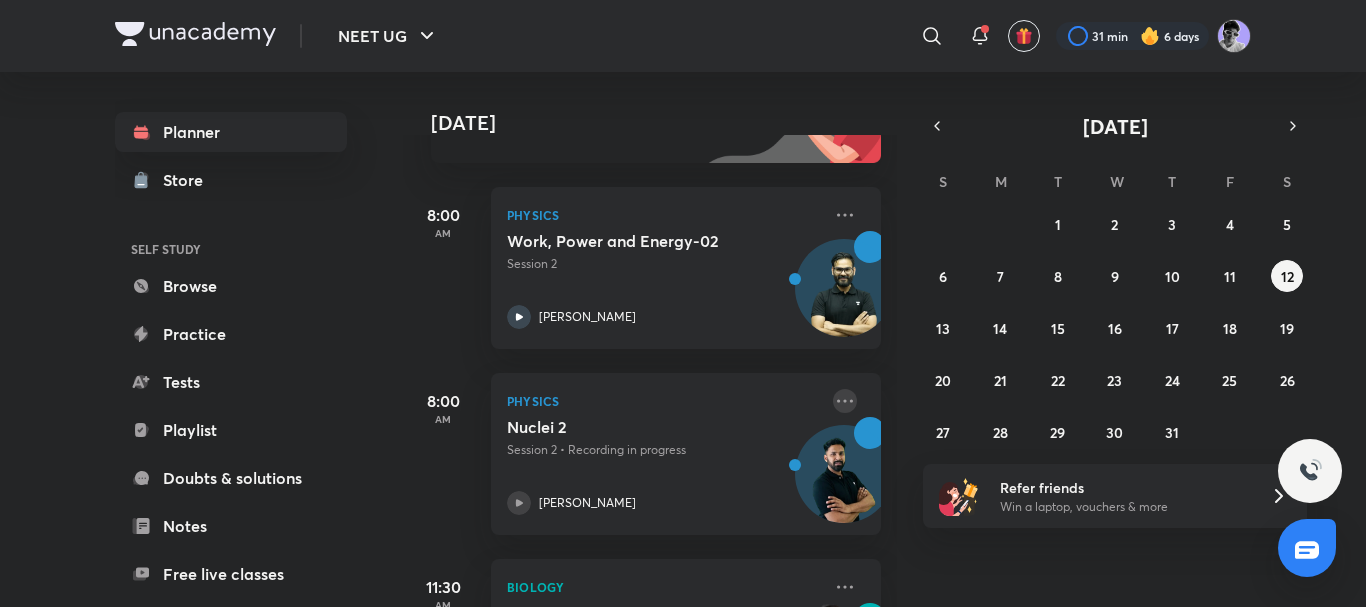 click 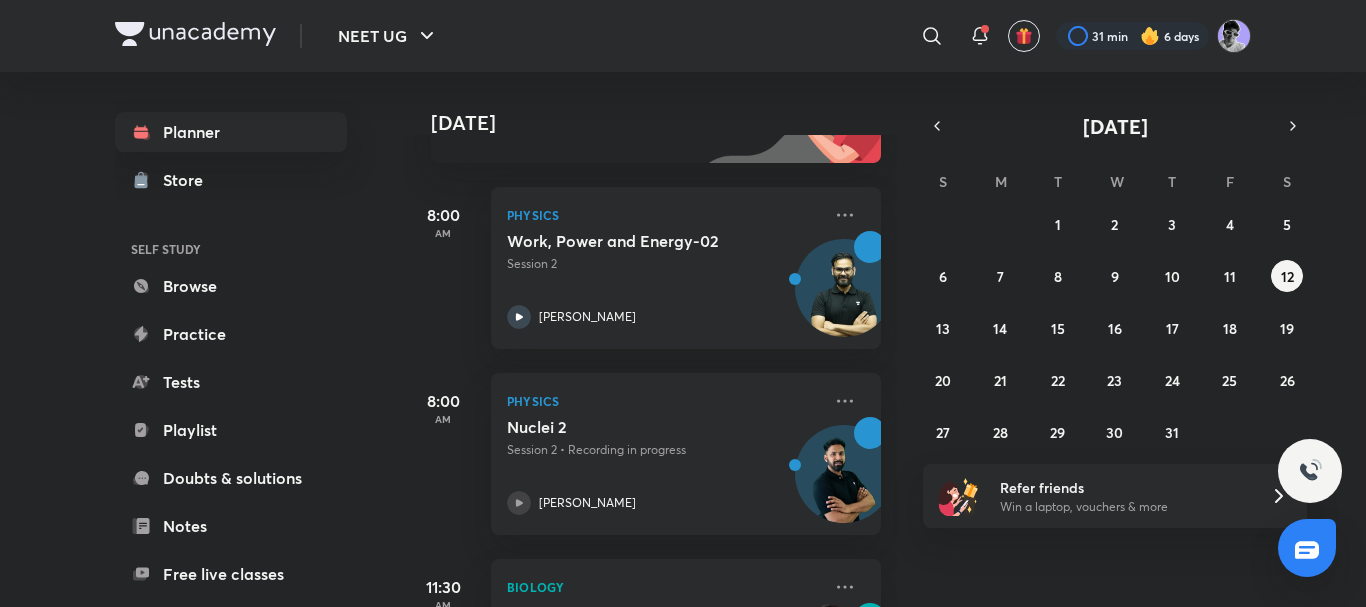 click on "[PERSON_NAME]" at bounding box center (587, 503) 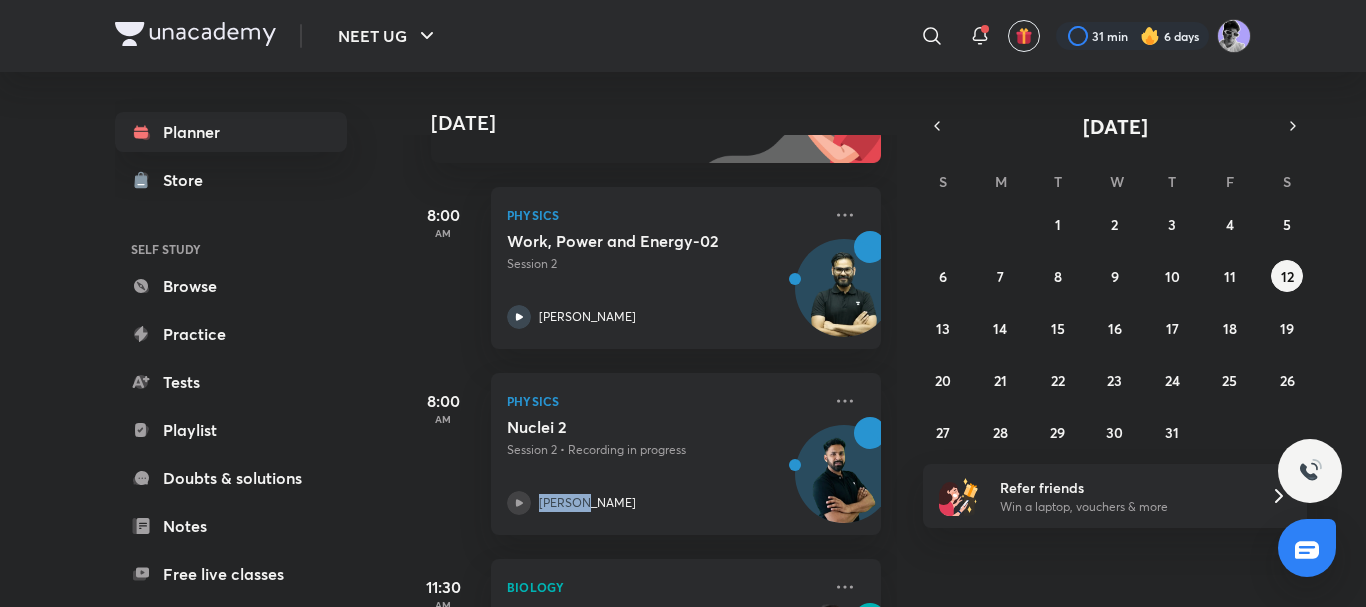 click at bounding box center [519, 503] 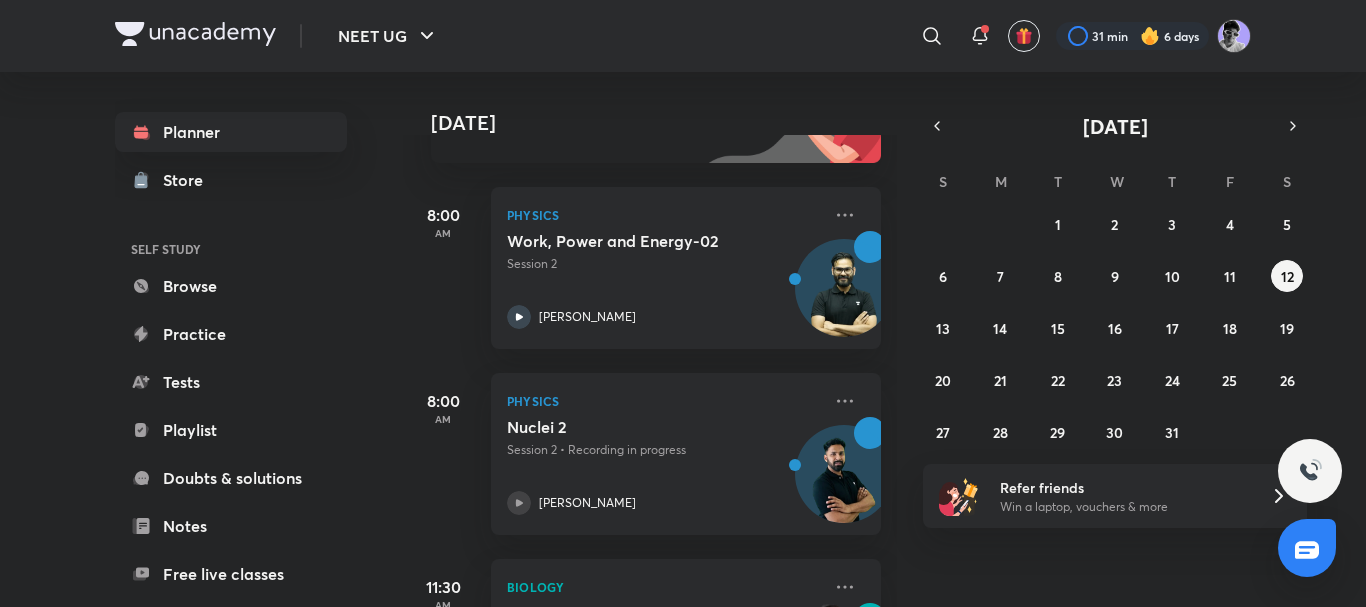 click on "Nuclei 2 Session 2 • Recording in progress [PERSON_NAME][GEOGRAPHIC_DATA]" at bounding box center [664, 466] 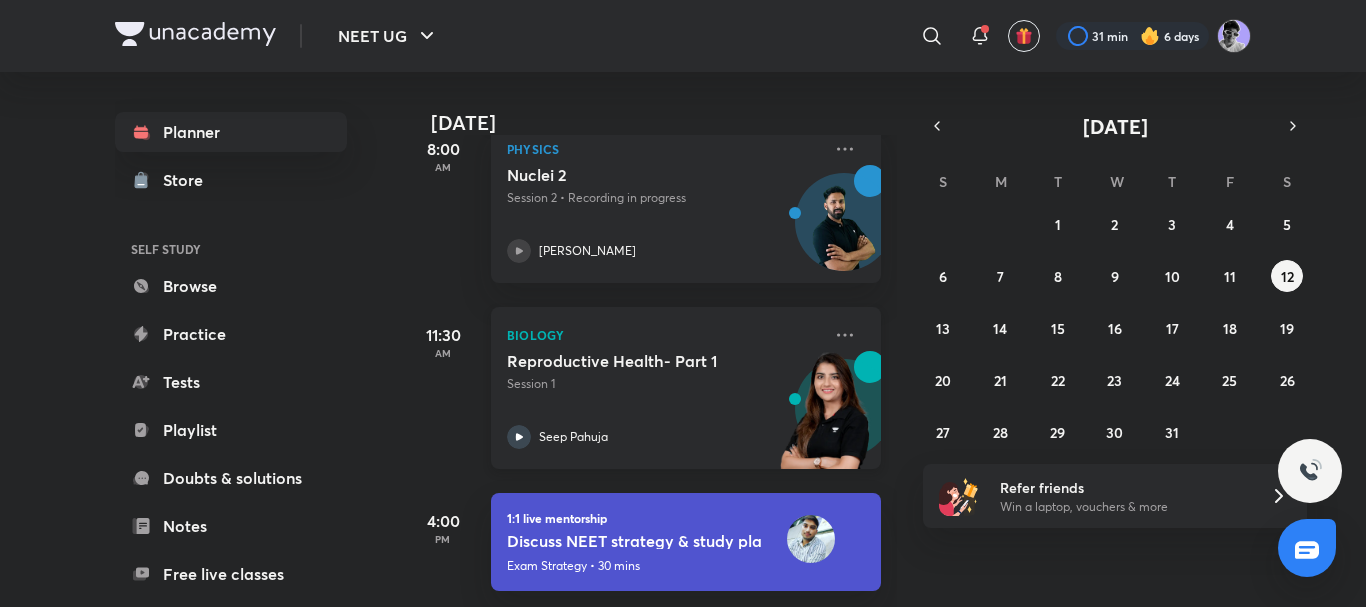 scroll, scrollTop: 249, scrollLeft: 0, axis: vertical 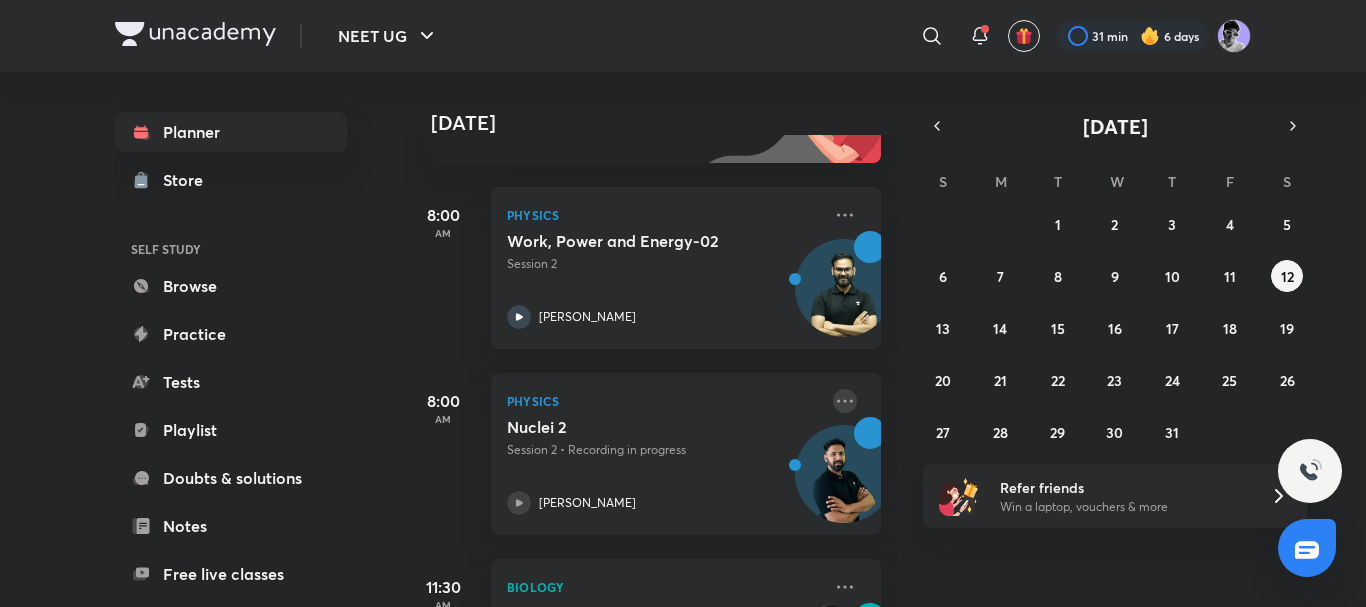 click 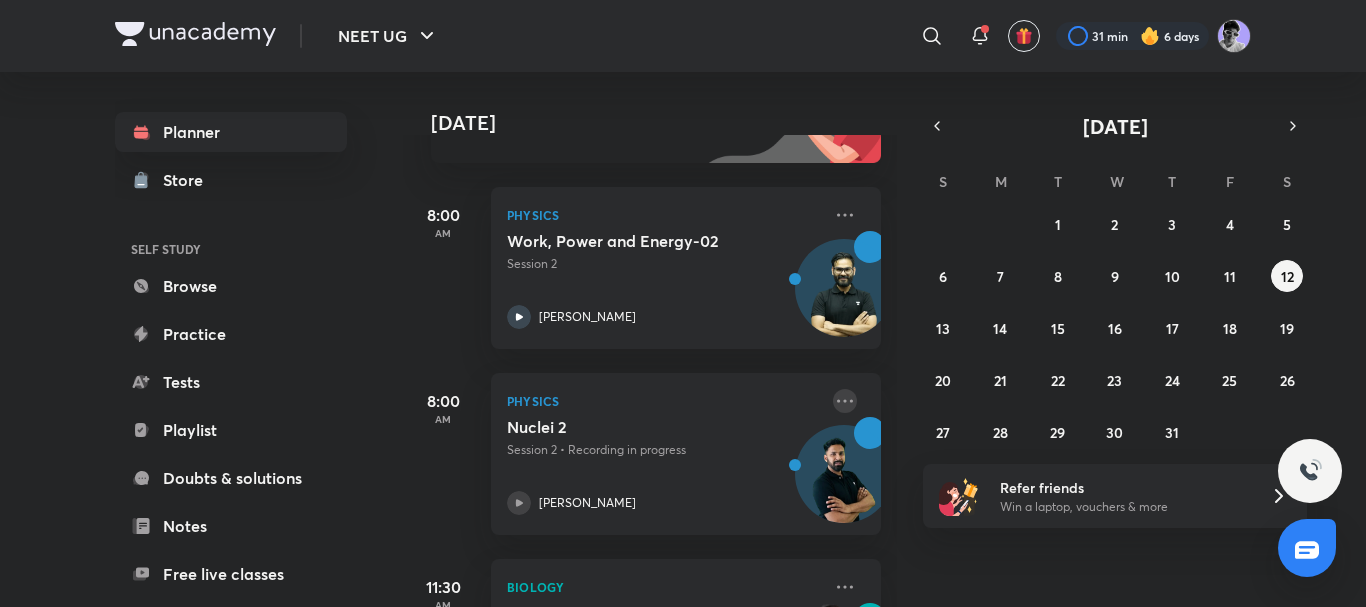 click 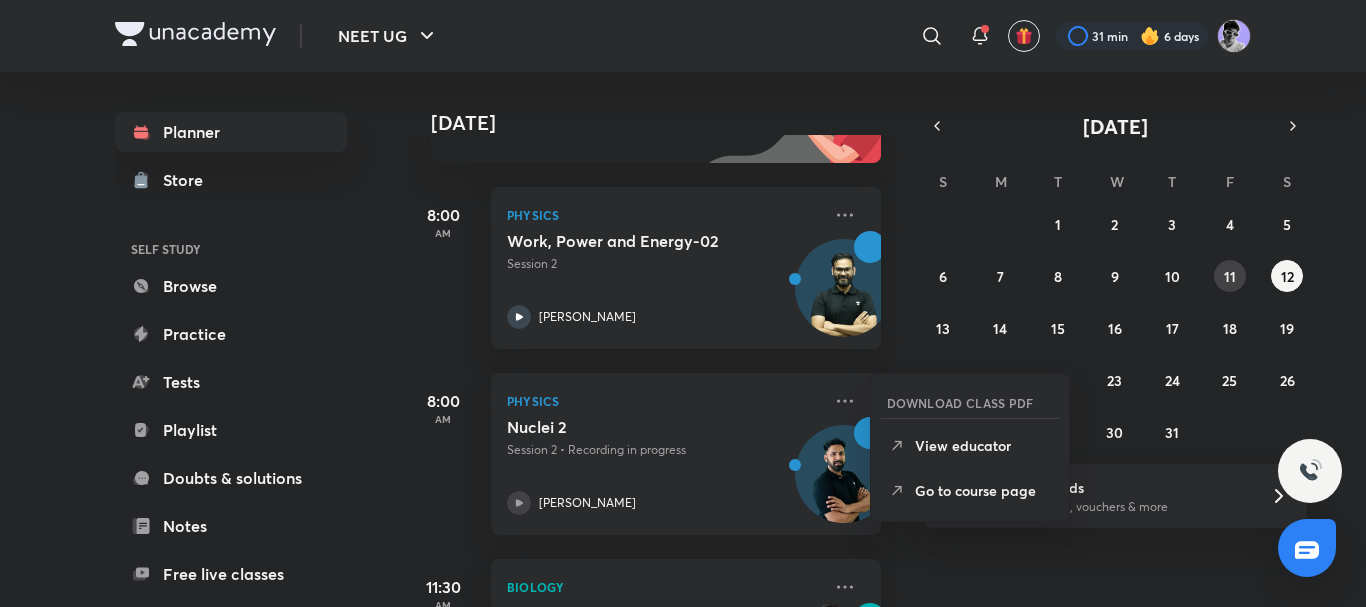 click on "11" at bounding box center [1230, 276] 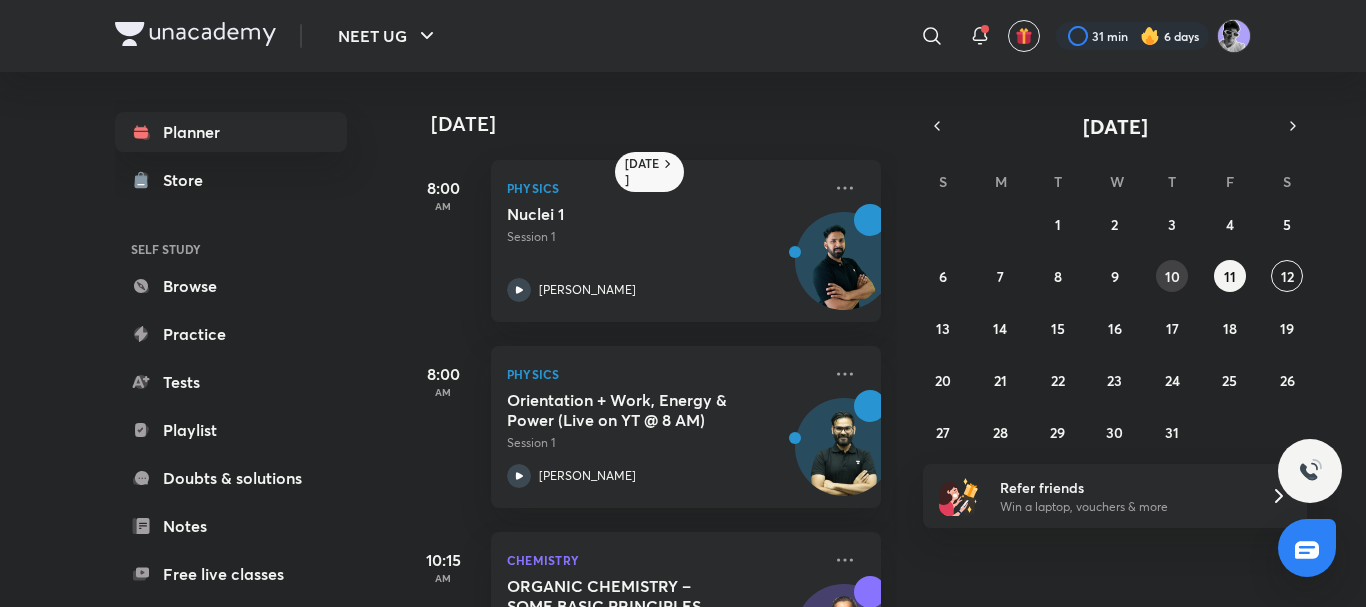 click on "10" at bounding box center (1172, 276) 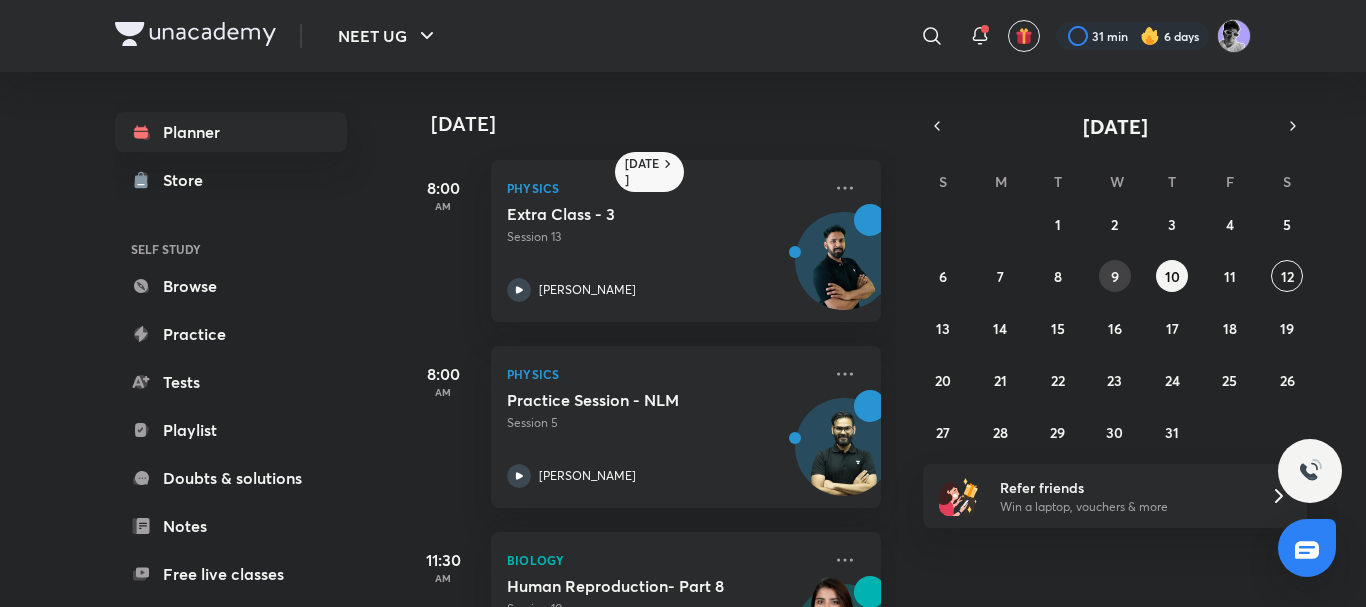 click on "9" at bounding box center (1115, 276) 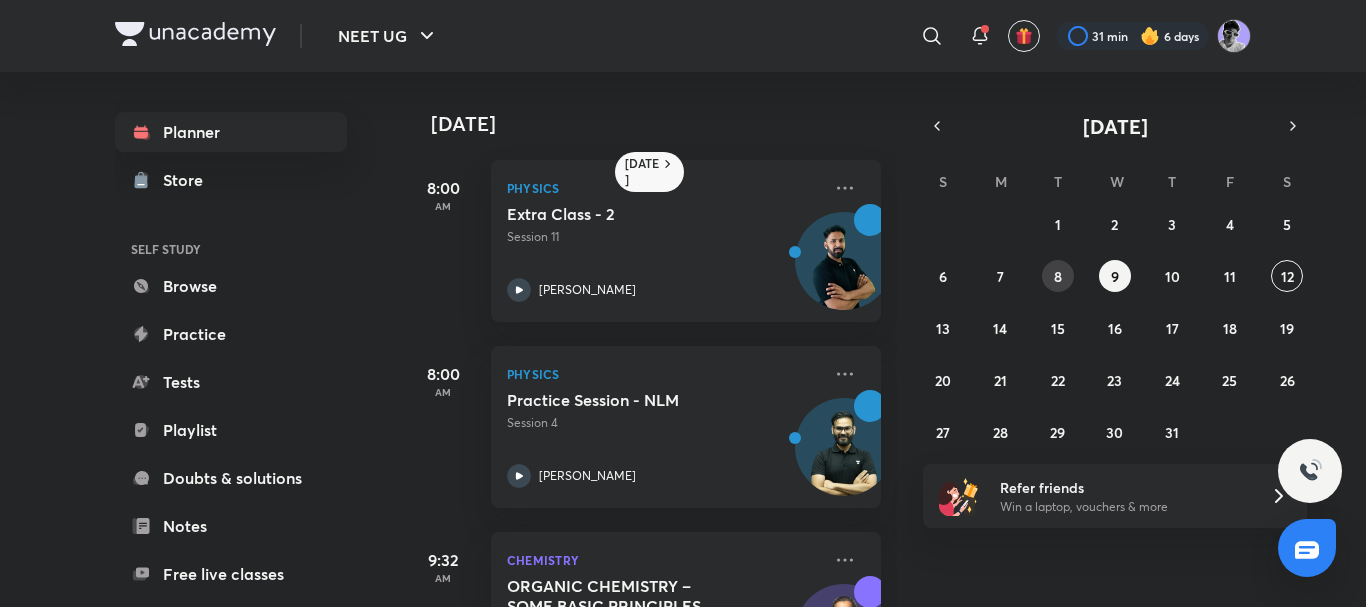 click on "8" at bounding box center [1058, 276] 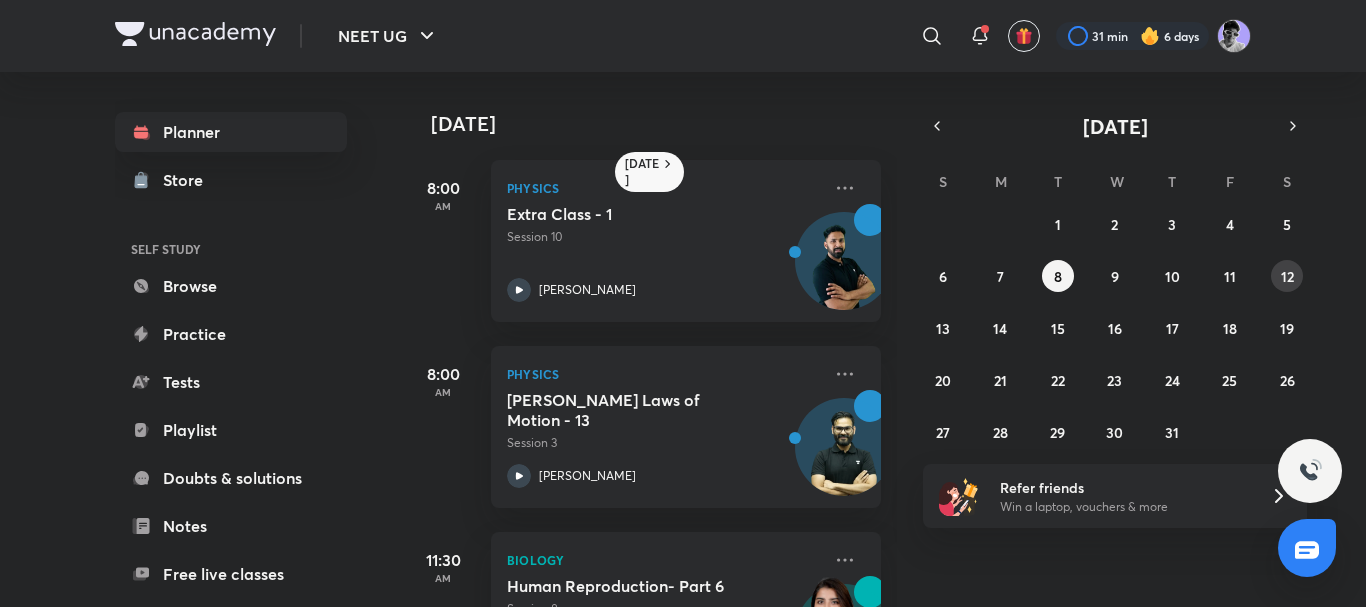 click on "12" at bounding box center (1287, 276) 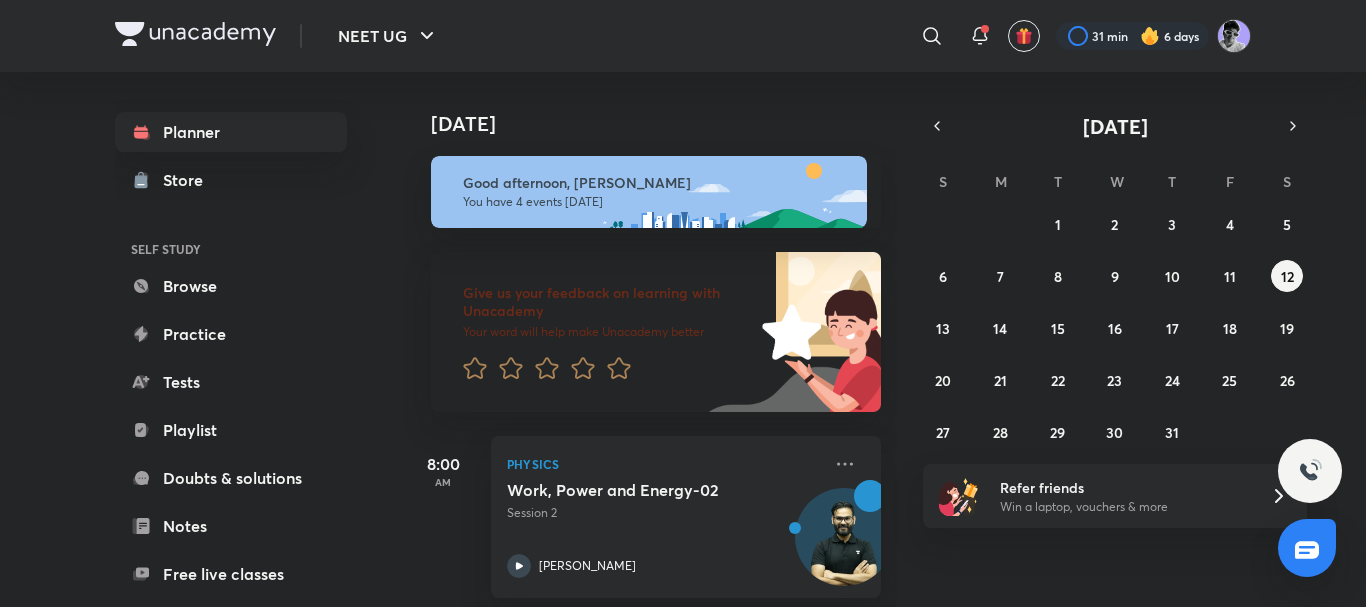 scroll, scrollTop: 267, scrollLeft: 0, axis: vertical 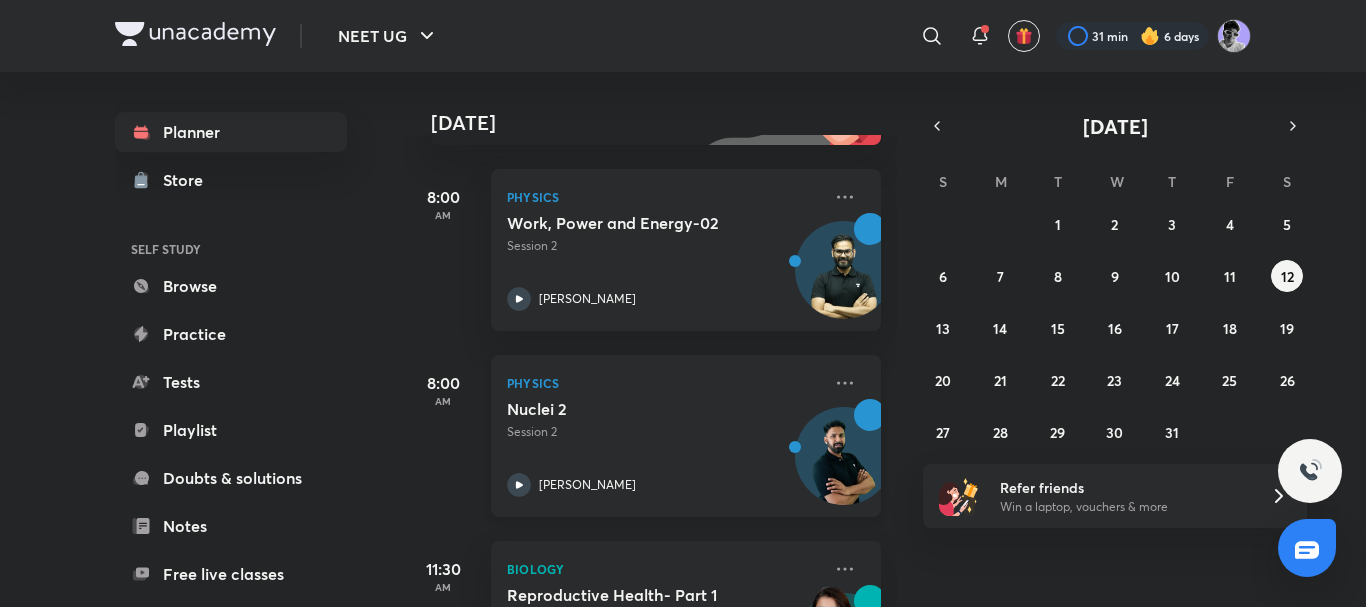 click 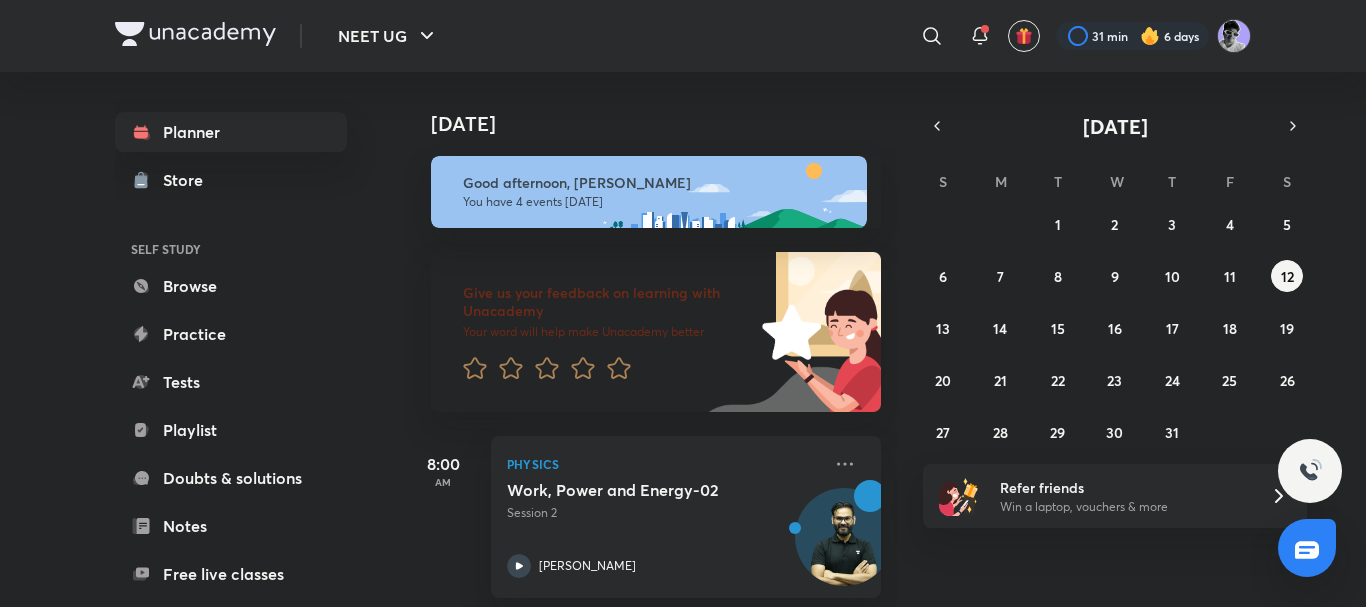 click on "Give us your feedback on learning with Unacademy" at bounding box center (609, 302) 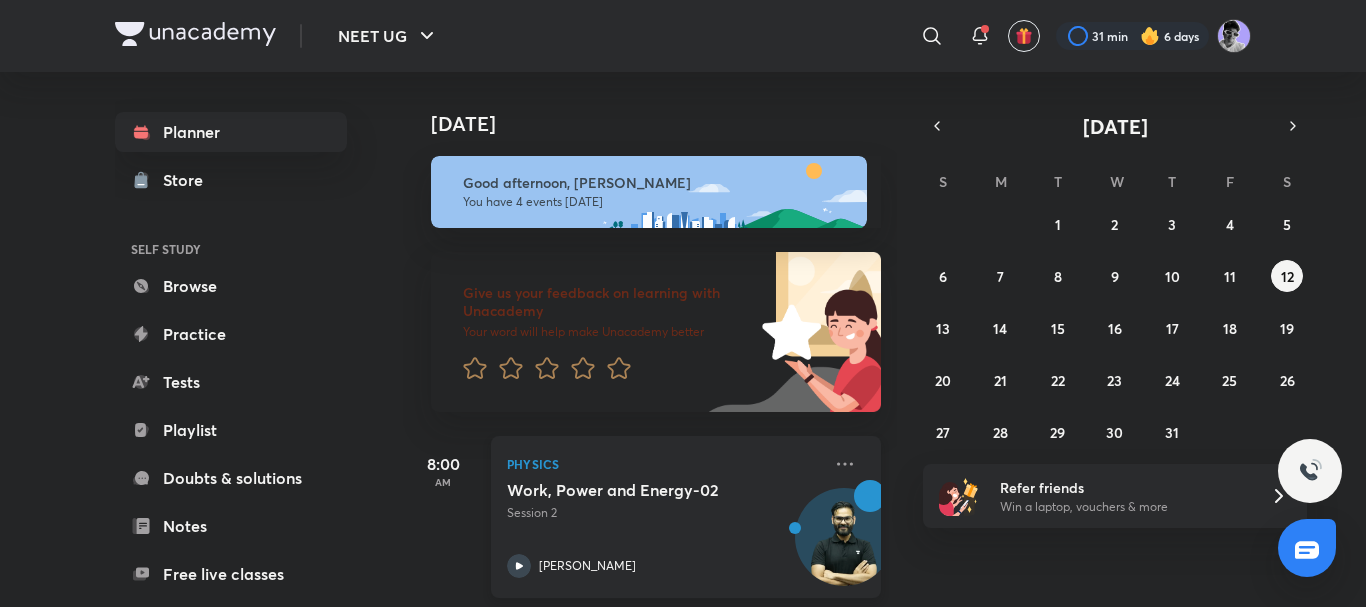 scroll, scrollTop: 516, scrollLeft: 0, axis: vertical 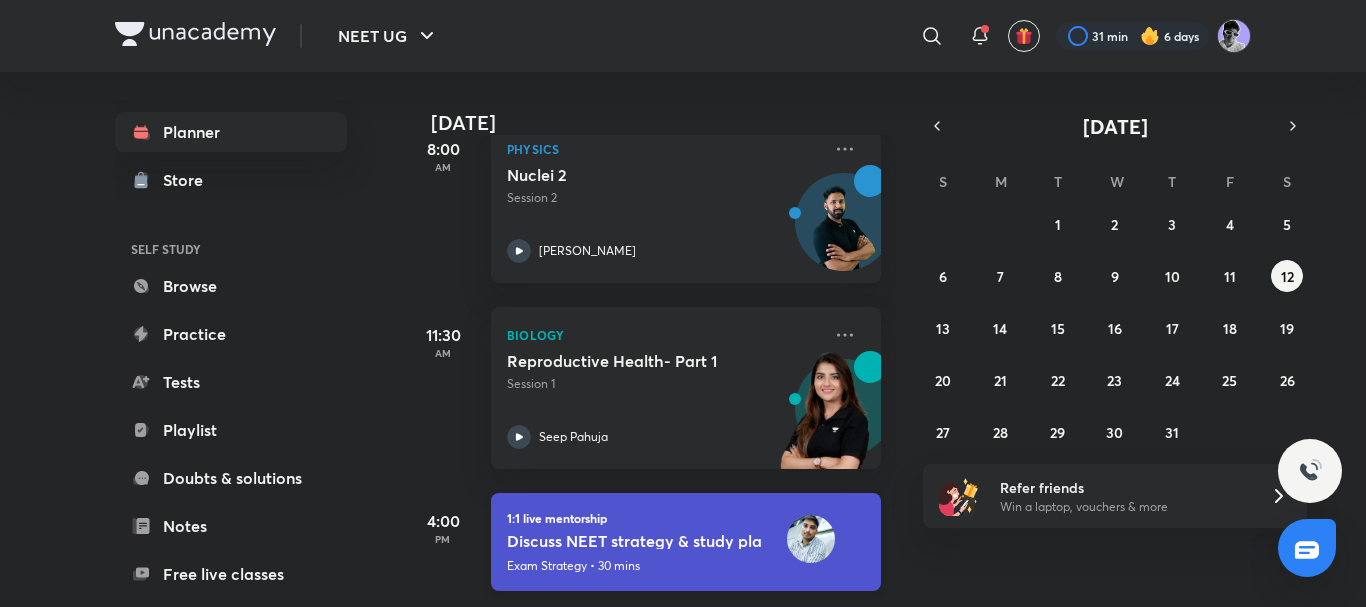 click on "Discuss NEET strategy & study plan • [PERSON_NAME]" at bounding box center [635, 540] 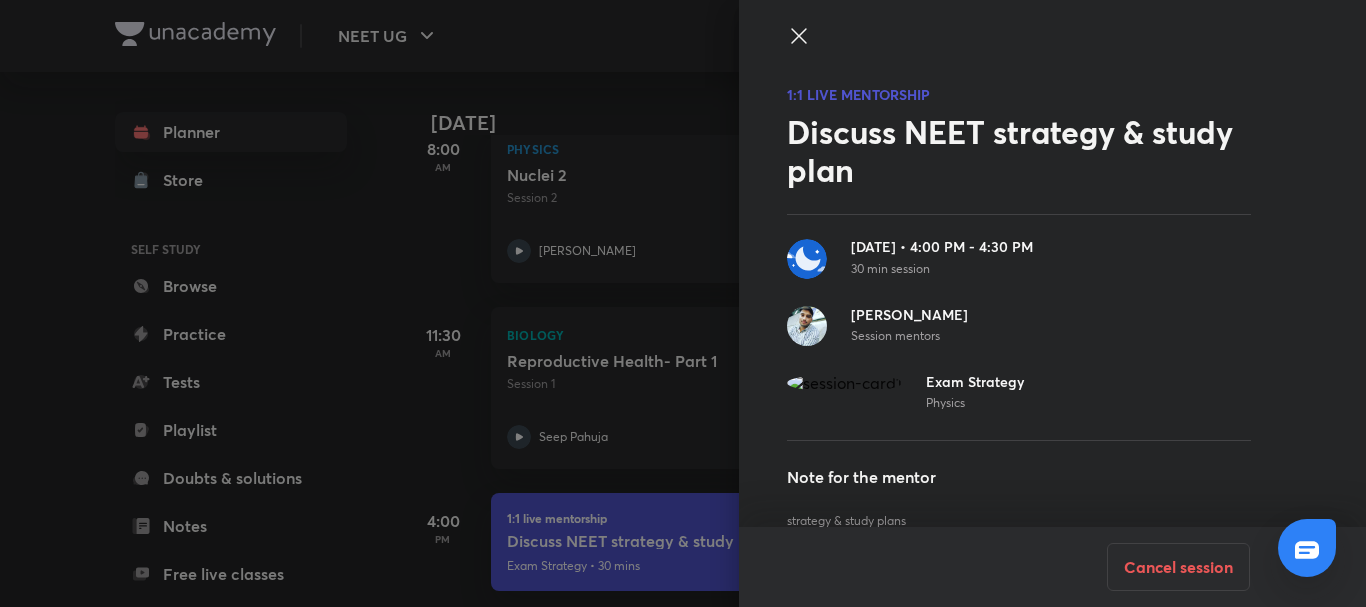 scroll, scrollTop: 18, scrollLeft: 0, axis: vertical 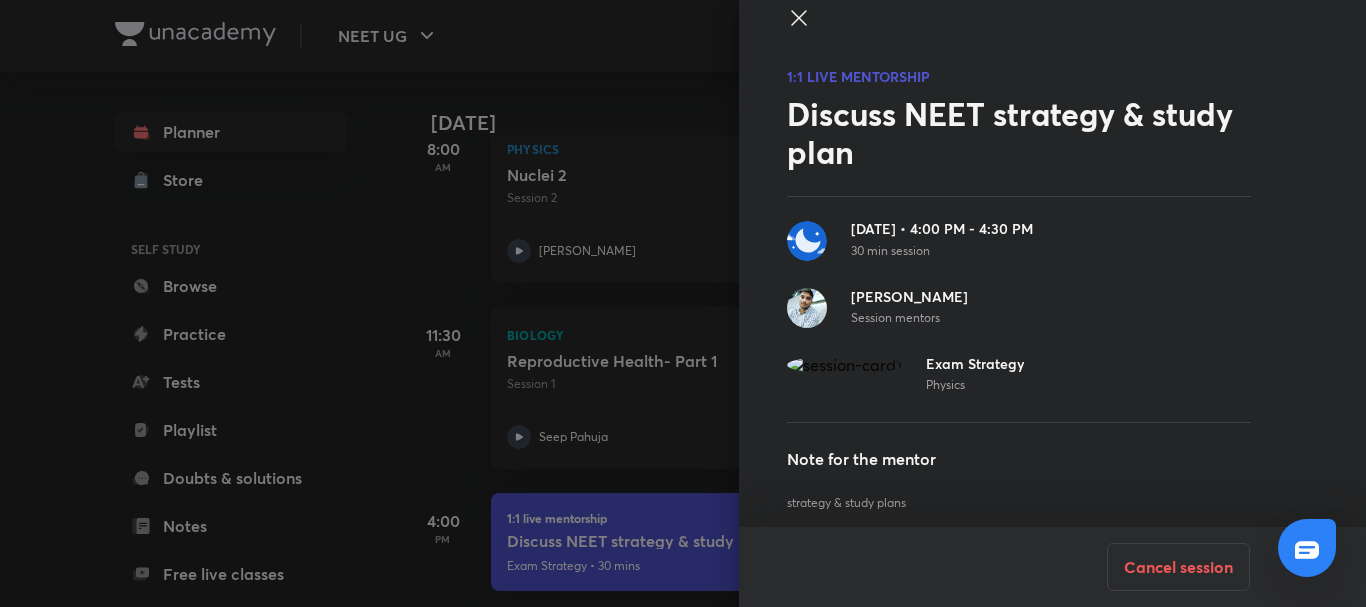 drag, startPoint x: 793, startPoint y: 360, endPoint x: 857, endPoint y: 384, distance: 68.35203 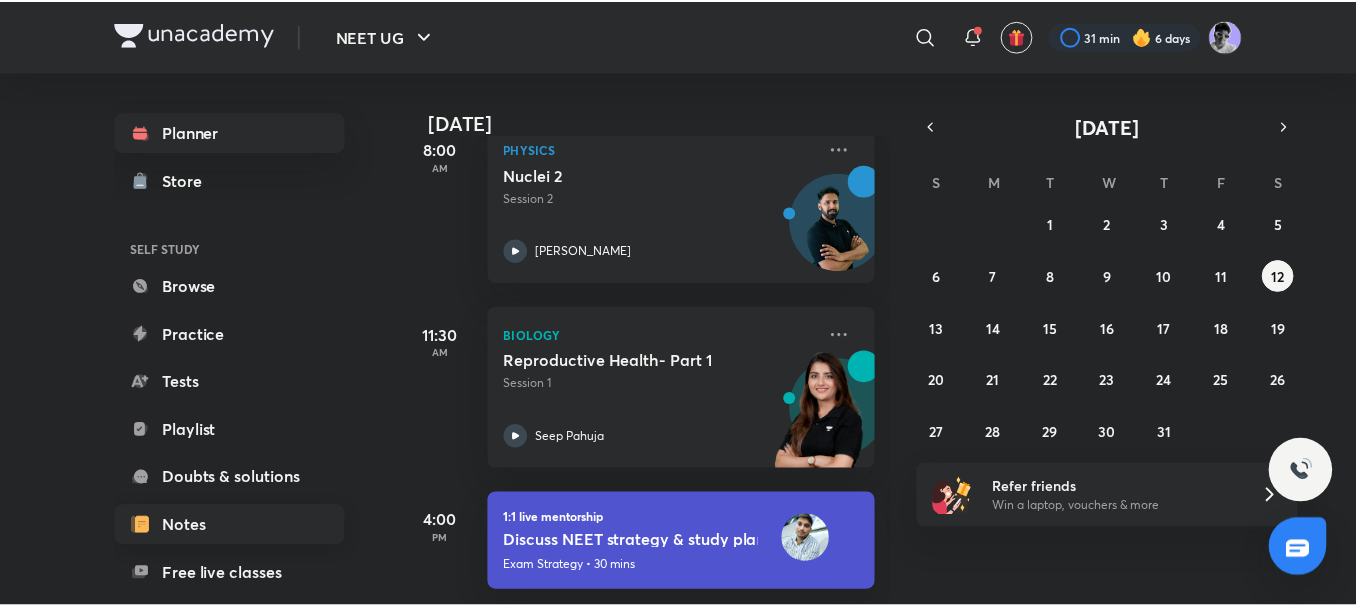 scroll, scrollTop: 293, scrollLeft: 0, axis: vertical 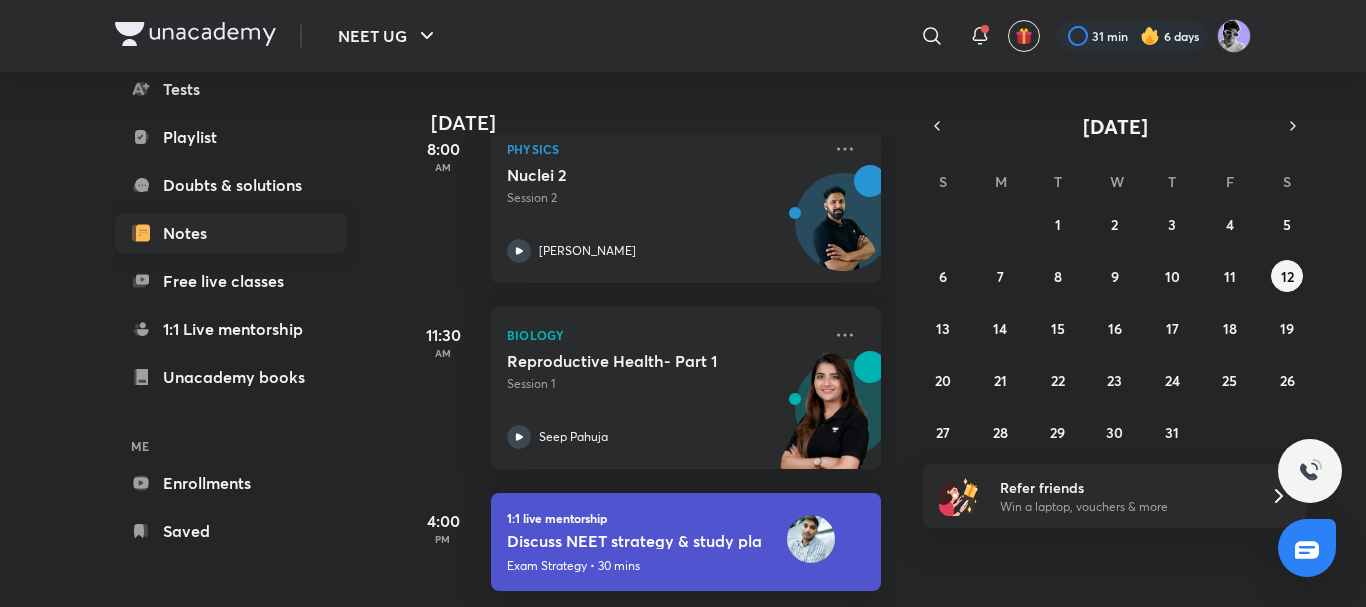 click on "Notes" at bounding box center (231, 233) 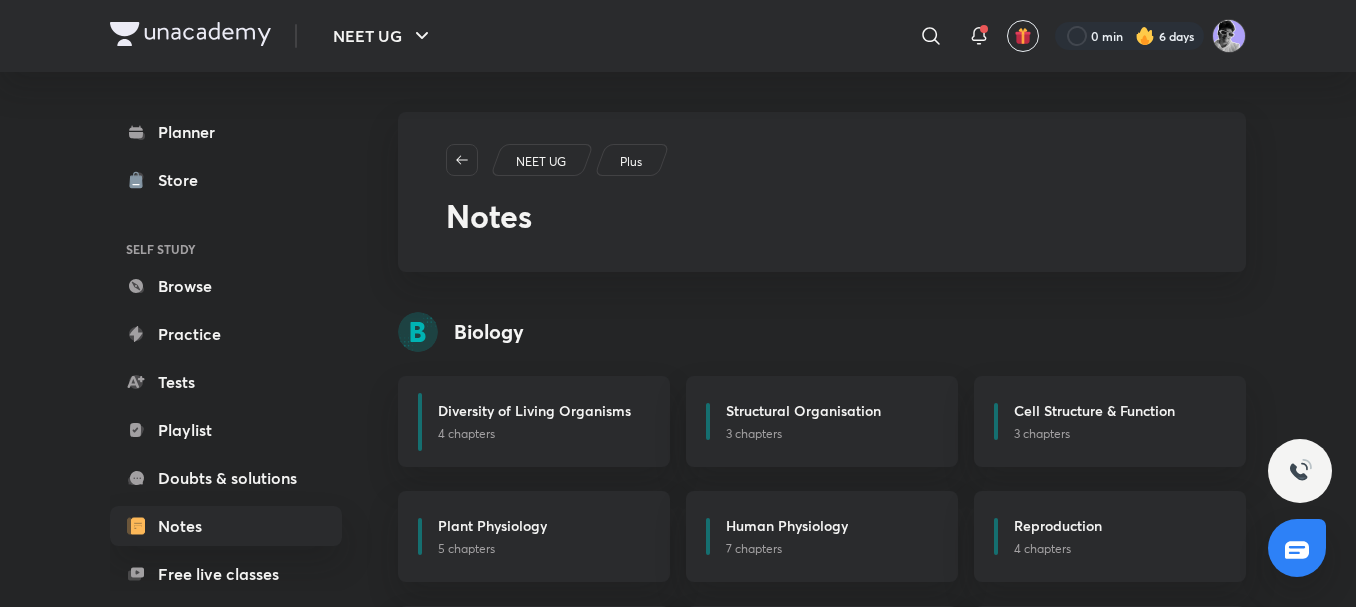 scroll, scrollTop: 800, scrollLeft: 0, axis: vertical 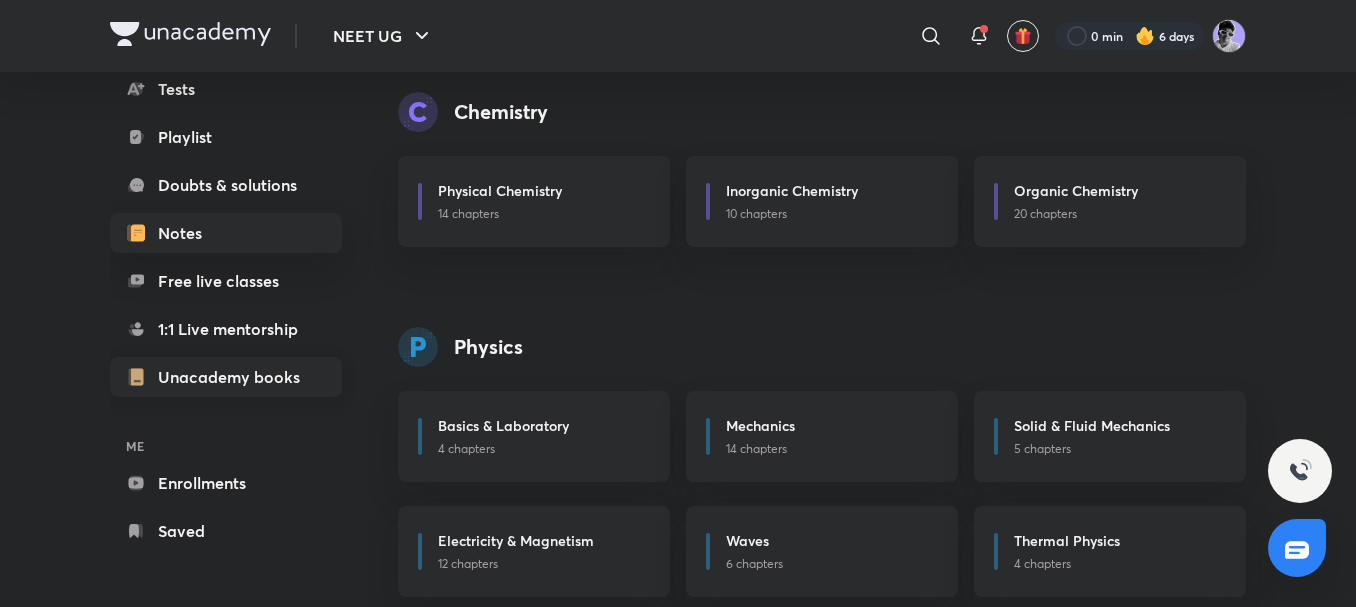 click on "Unacademy books" at bounding box center [226, 377] 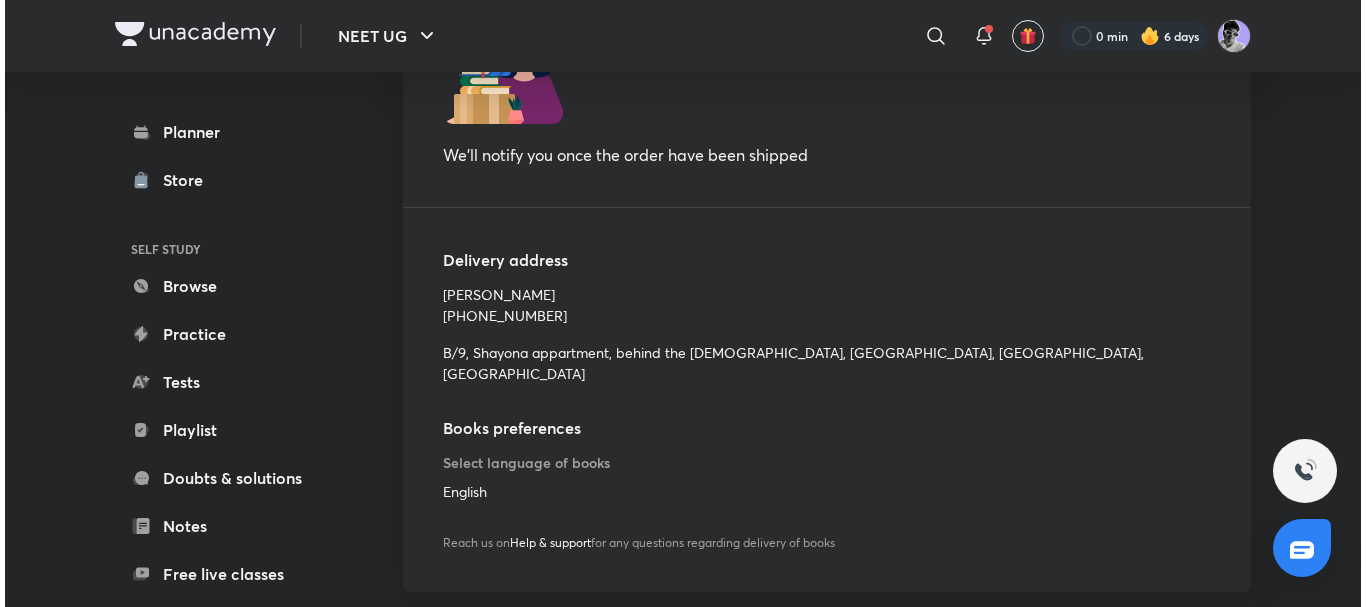 scroll, scrollTop: 0, scrollLeft: 0, axis: both 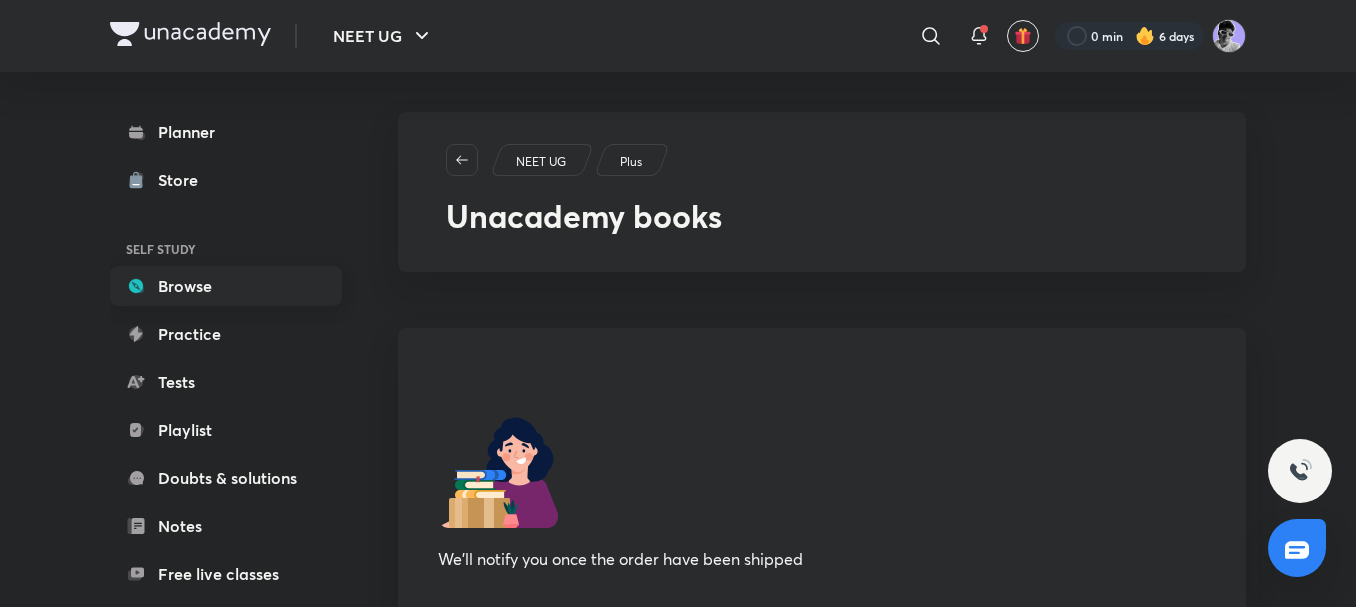 click on "Browse" at bounding box center (226, 286) 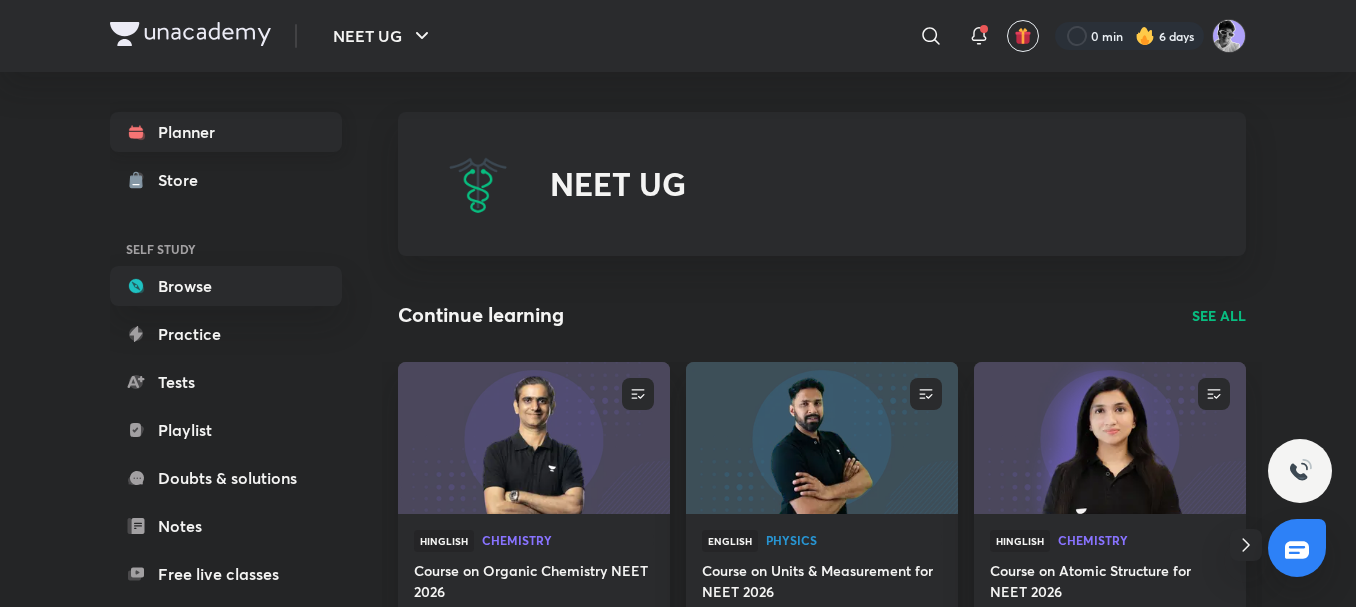 click on "Planner" at bounding box center [226, 132] 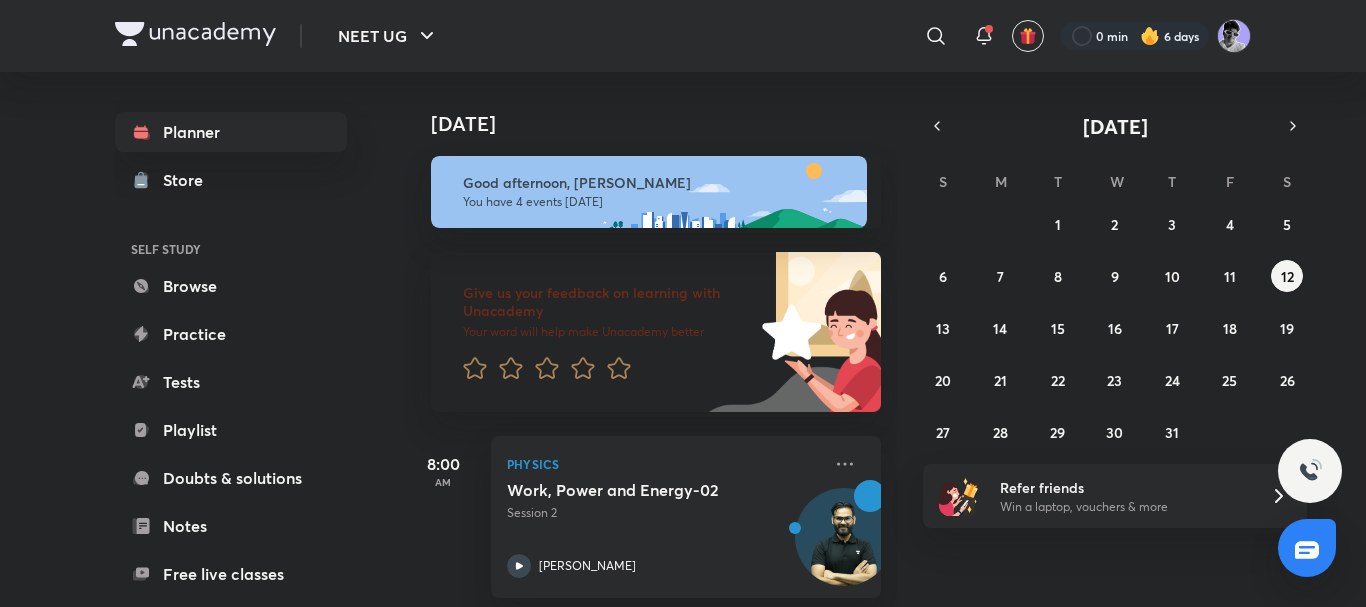 scroll, scrollTop: 267, scrollLeft: 0, axis: vertical 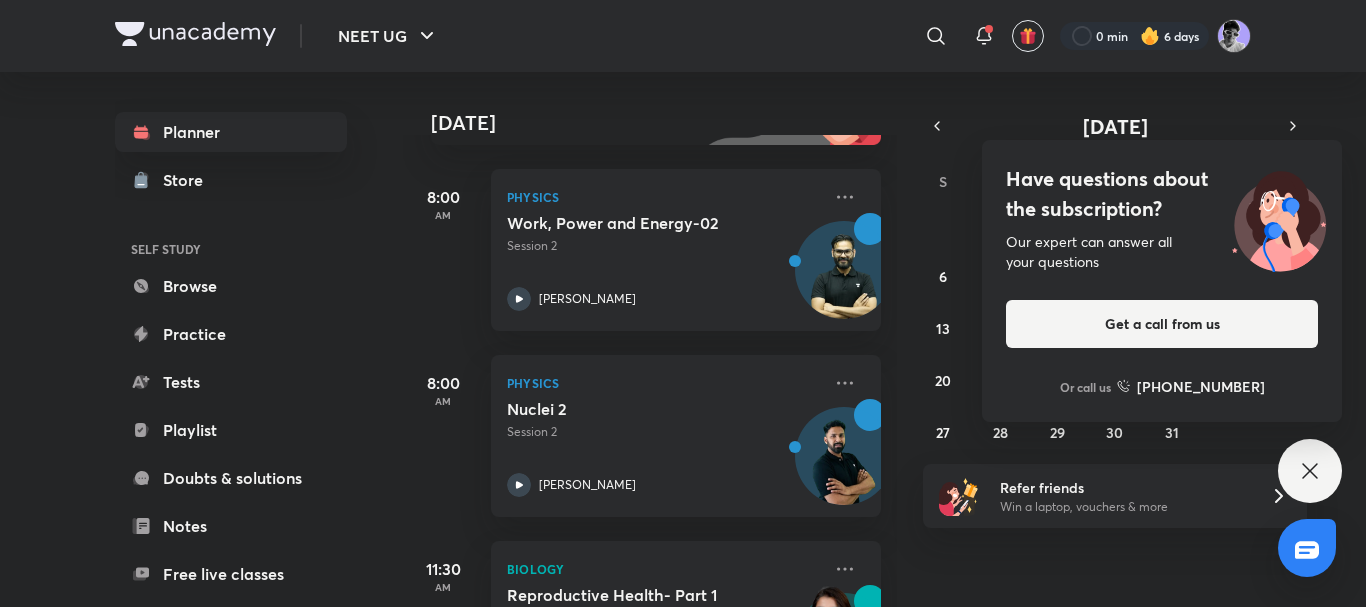 click at bounding box center [1307, 550] 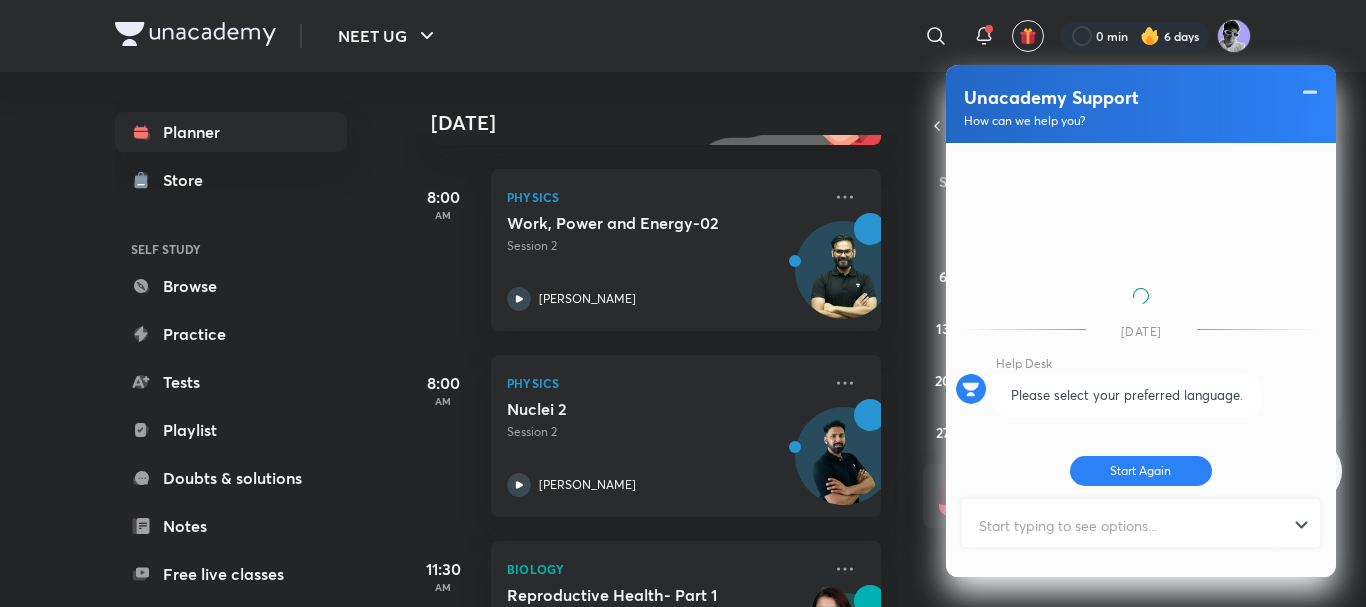 scroll, scrollTop: 469, scrollLeft: 0, axis: vertical 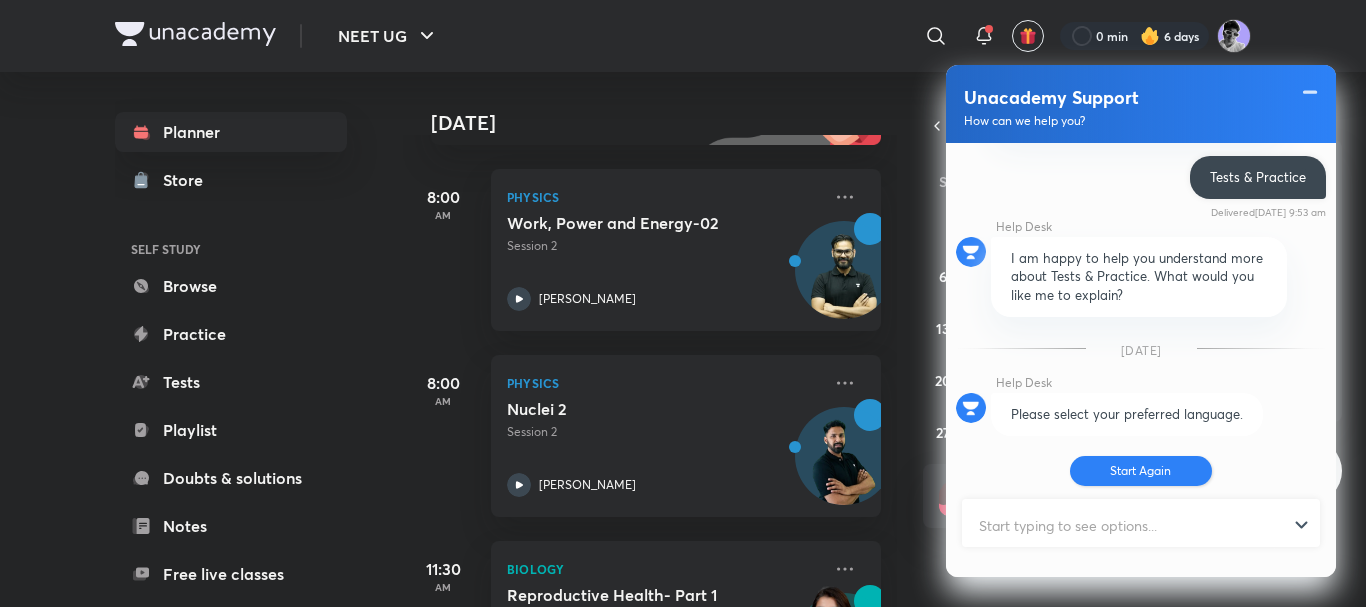 click on "Start Again" at bounding box center (1141, 471) 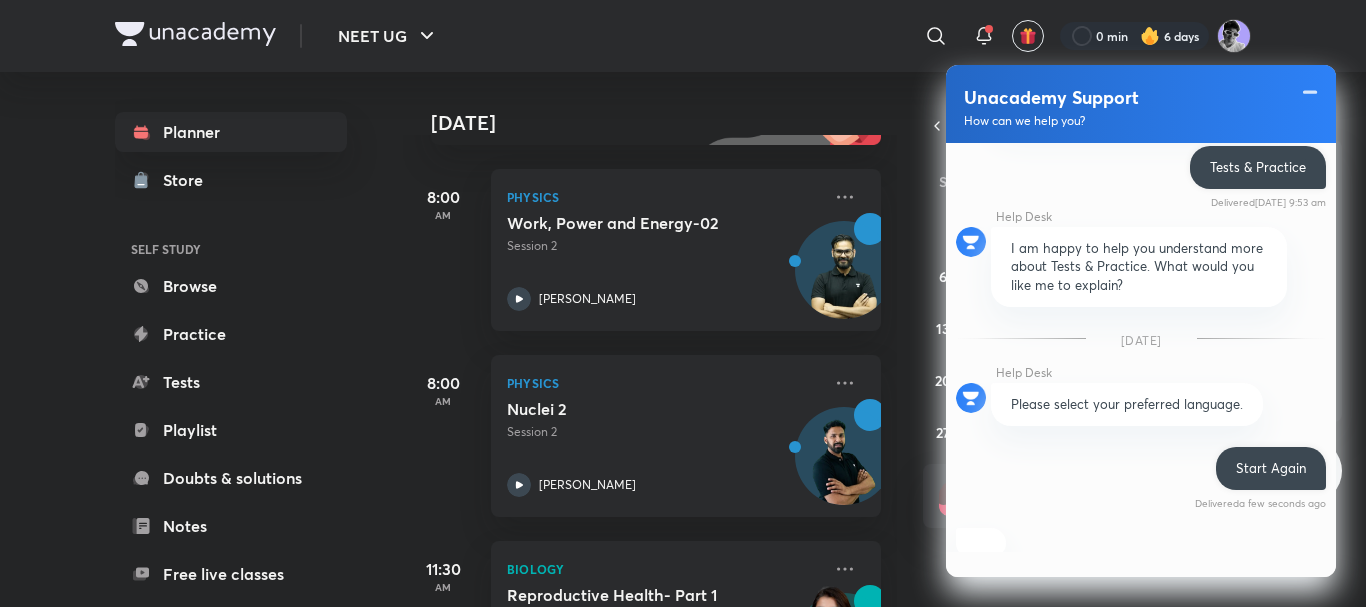scroll, scrollTop: 614, scrollLeft: 0, axis: vertical 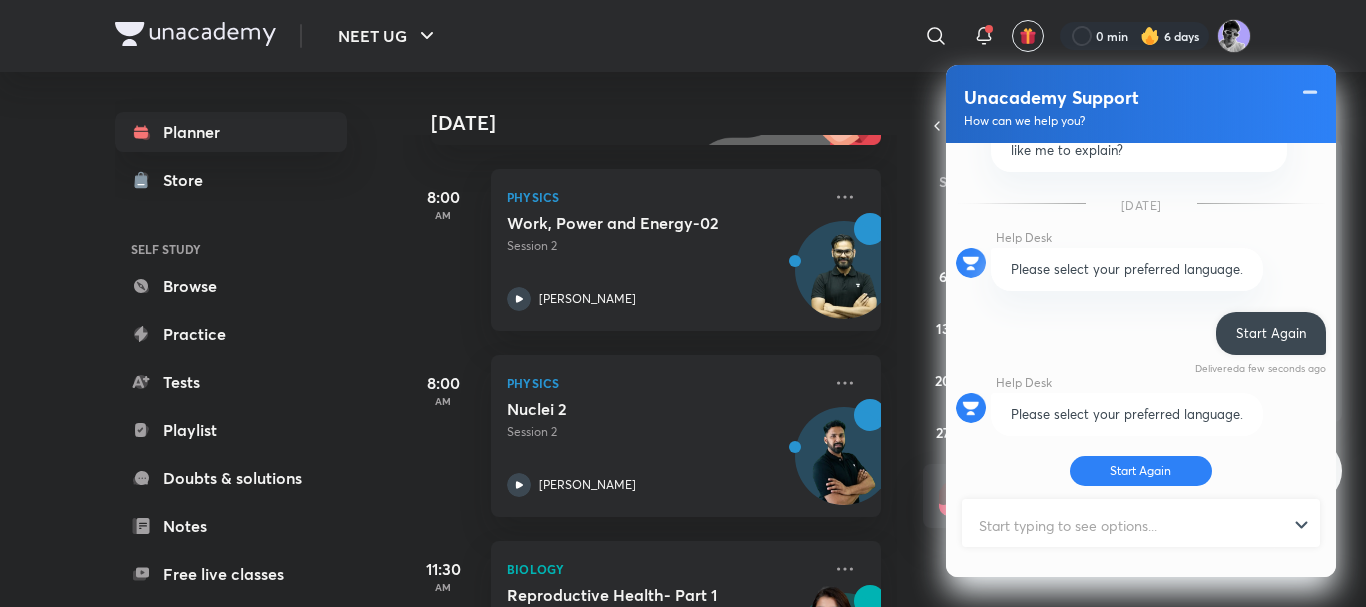 click at bounding box center (1132, 525) 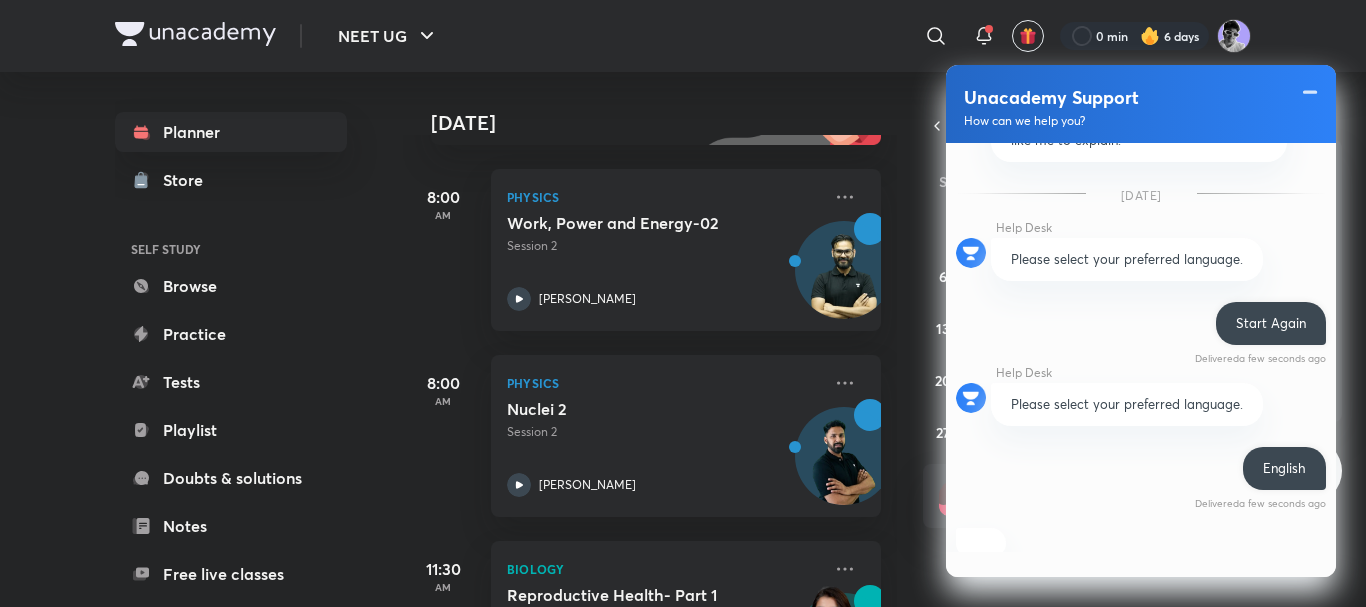 scroll, scrollTop: 976, scrollLeft: 0, axis: vertical 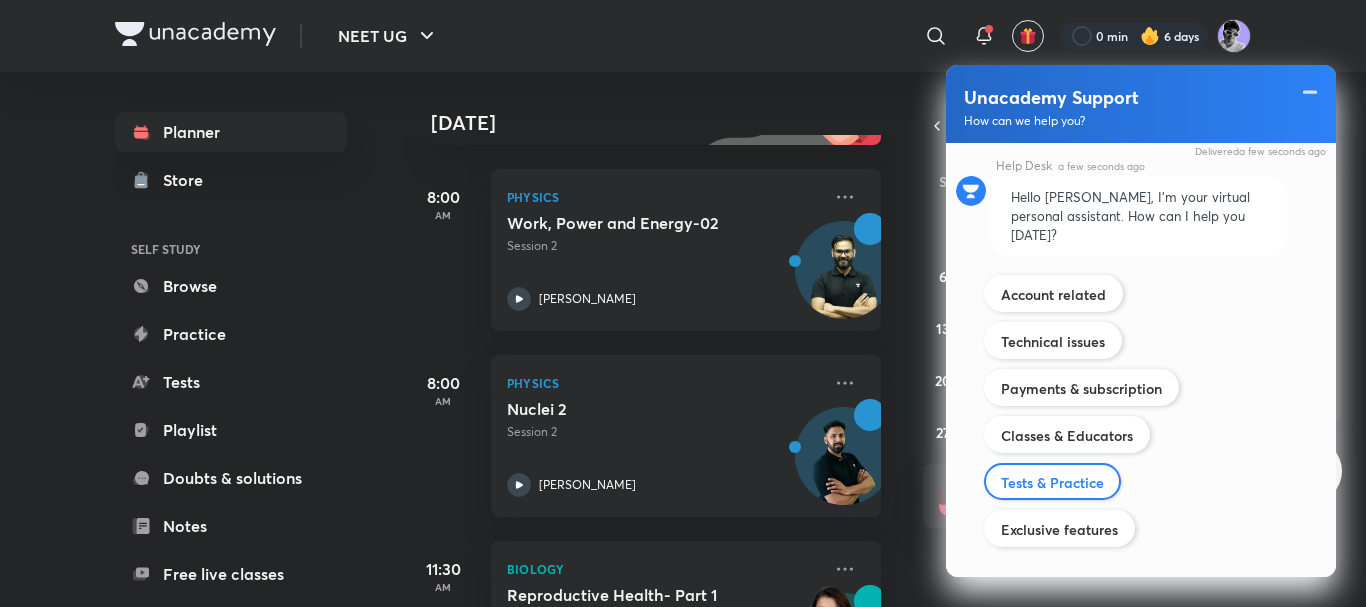 click on "Tests & Practice" at bounding box center [1052, 481] 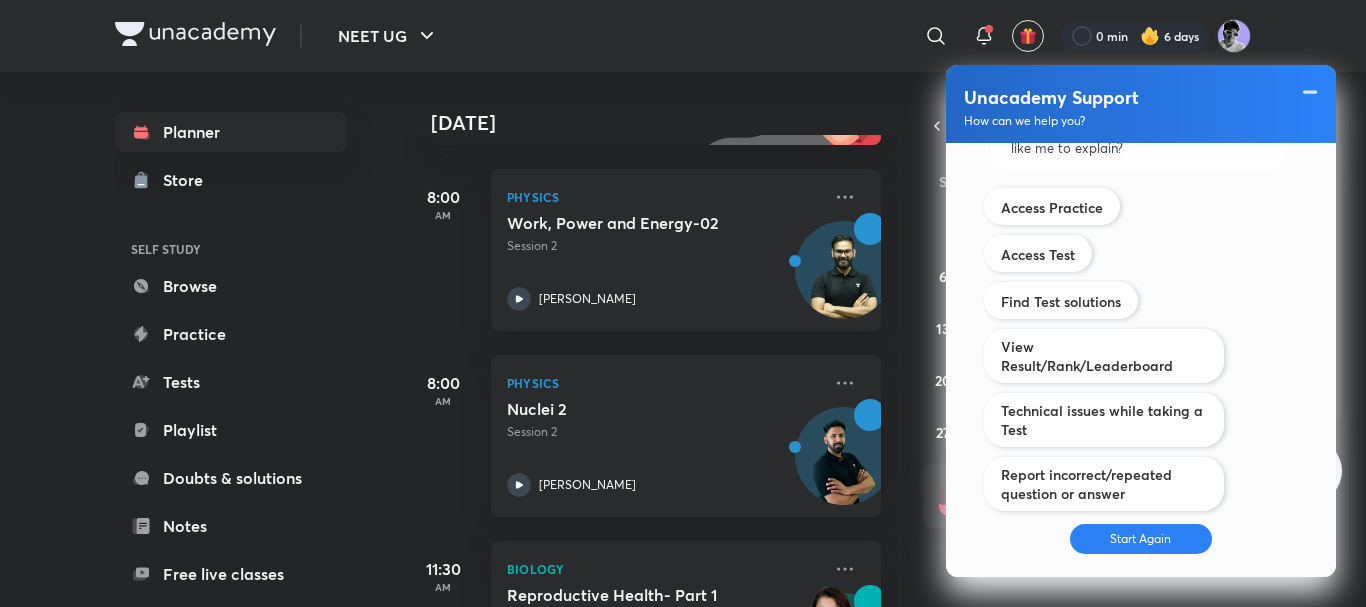 scroll, scrollTop: 473, scrollLeft: 0, axis: vertical 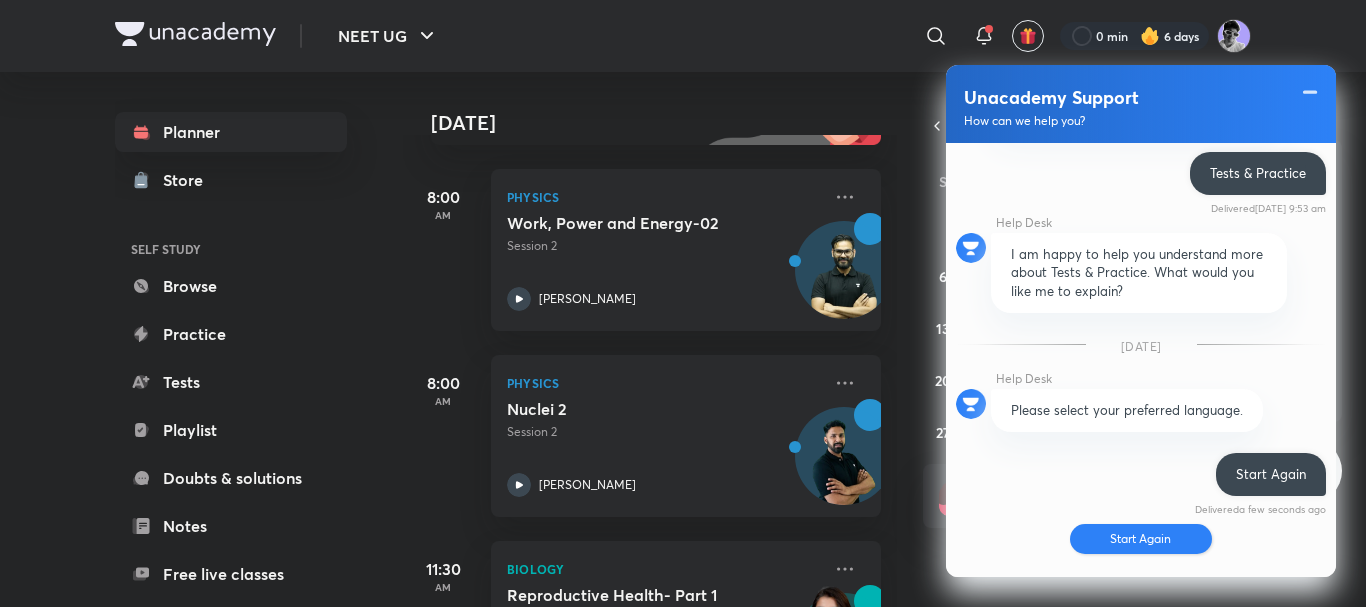 click on "Start Again" at bounding box center [1141, 539] 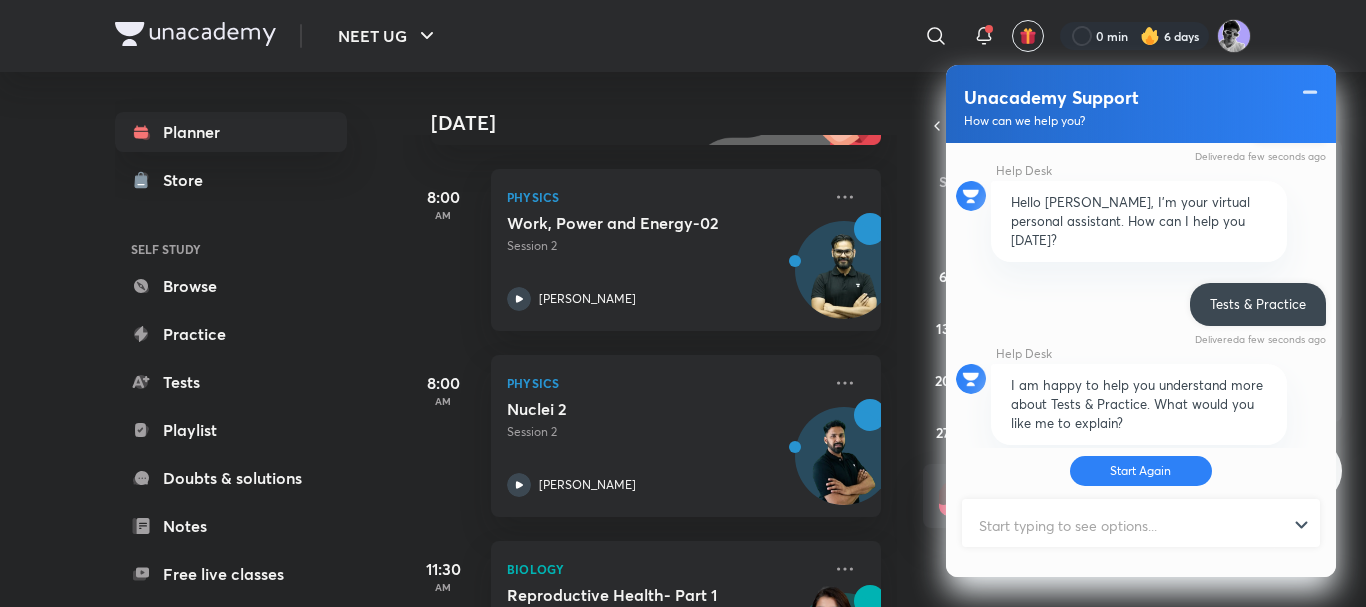 scroll, scrollTop: 1106, scrollLeft: 0, axis: vertical 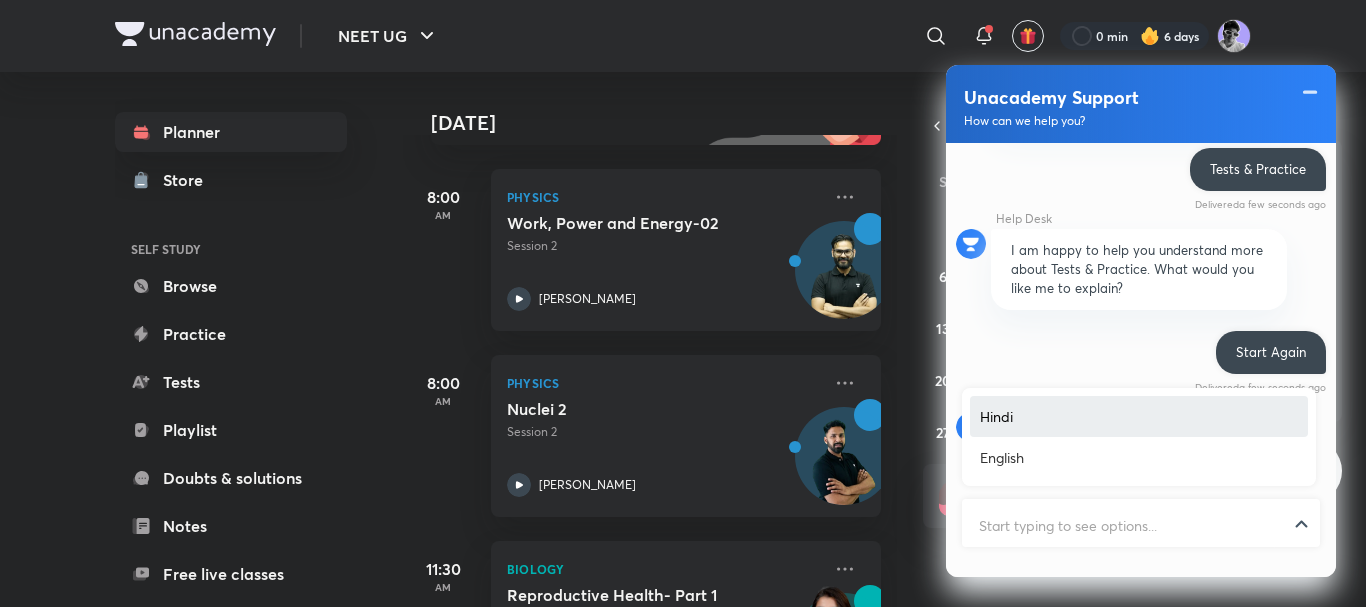 click at bounding box center [1141, 525] 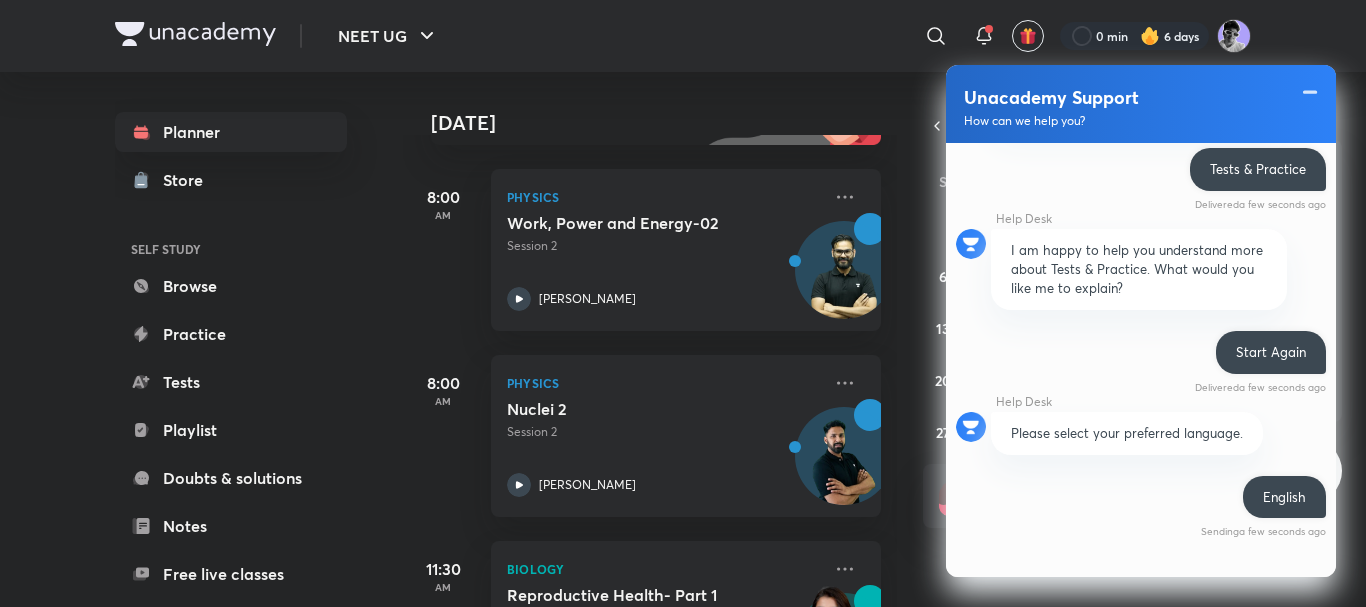 scroll, scrollTop: 1083, scrollLeft: 0, axis: vertical 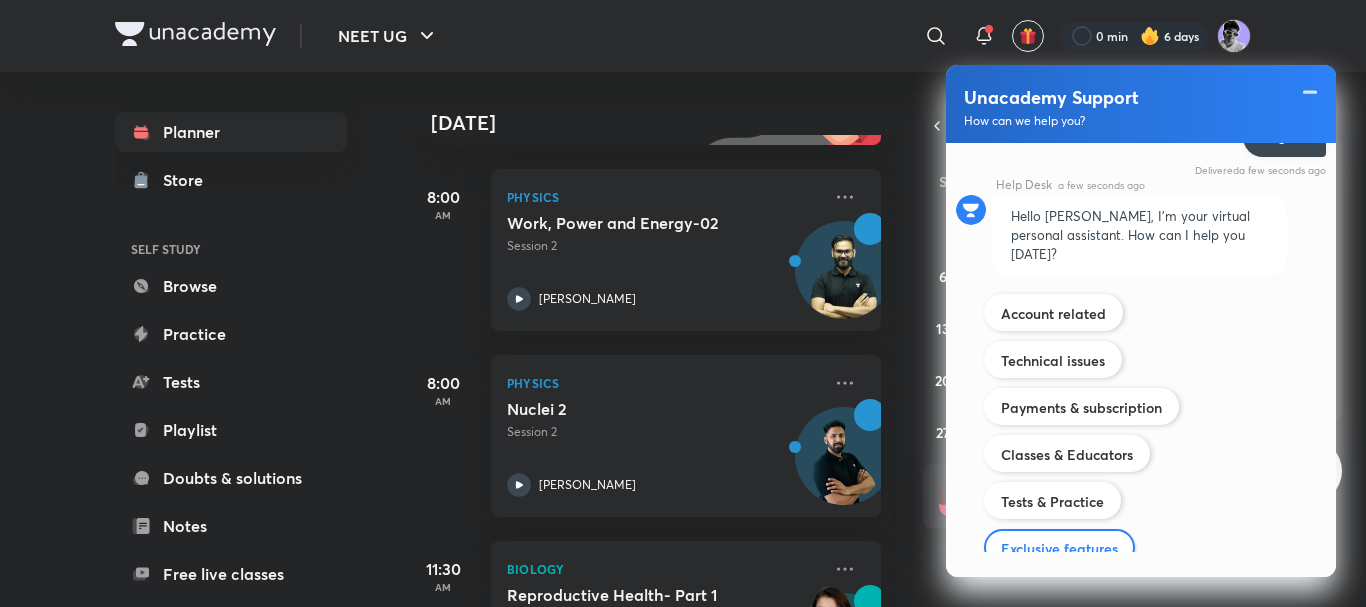 click on "Exclusive features" at bounding box center (1059, 548) 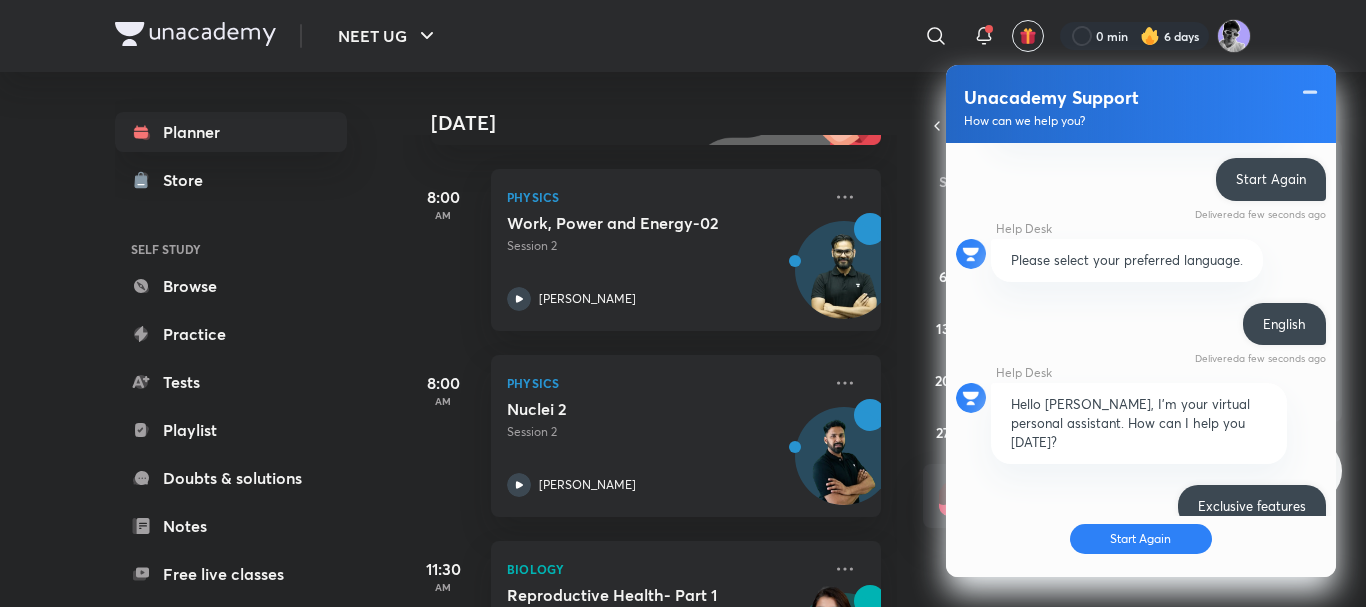 scroll, scrollTop: 1750, scrollLeft: 0, axis: vertical 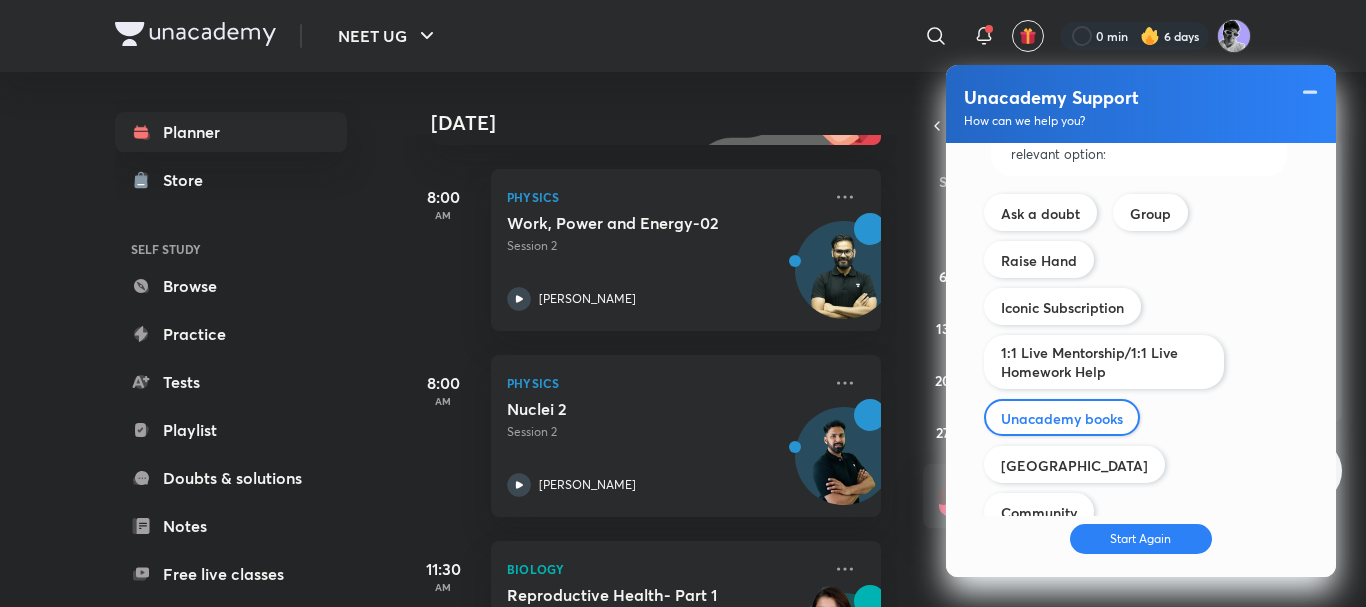 click on "Unacademy books" at bounding box center (1062, 418) 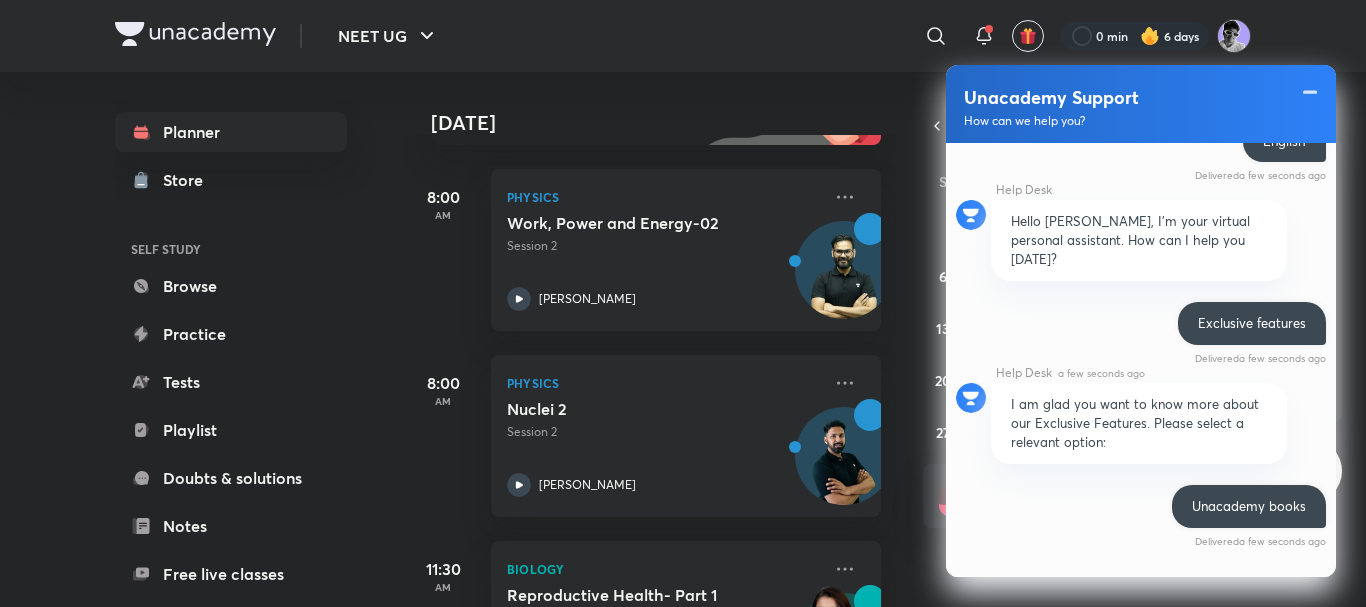 scroll, scrollTop: 1724, scrollLeft: 0, axis: vertical 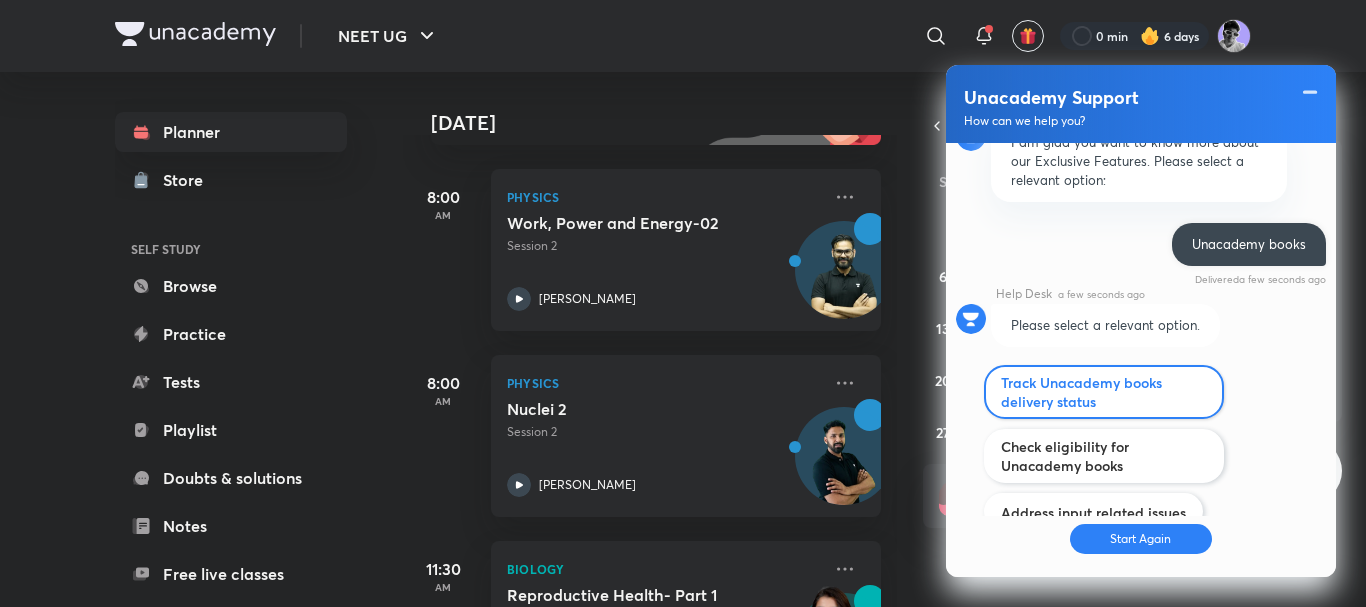 click on "Track Unacademy books delivery status" at bounding box center (1104, 392) 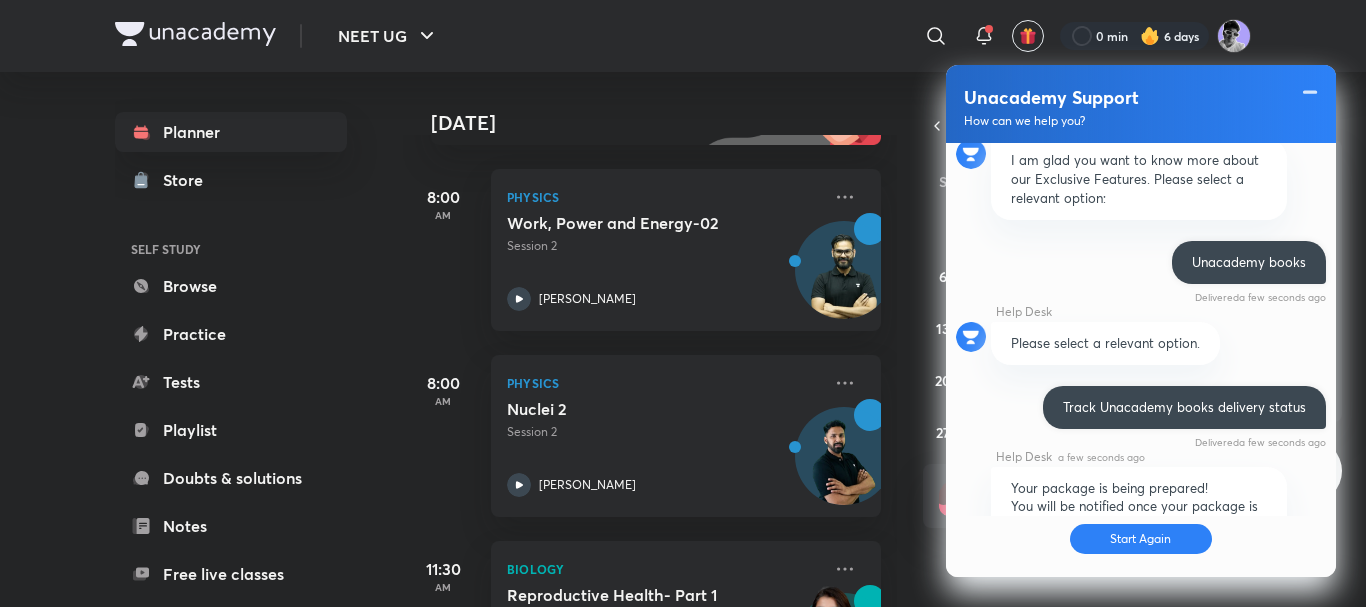 scroll, scrollTop: 1869, scrollLeft: 0, axis: vertical 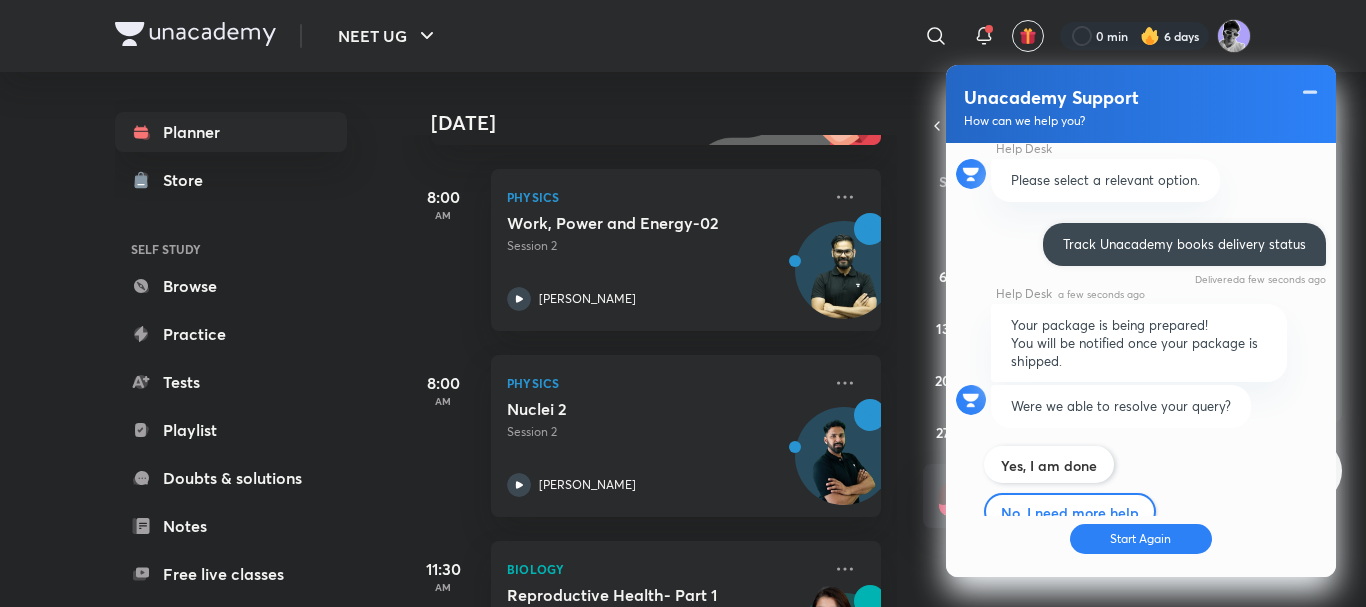 click on "No, I need more help" at bounding box center (1070, 512) 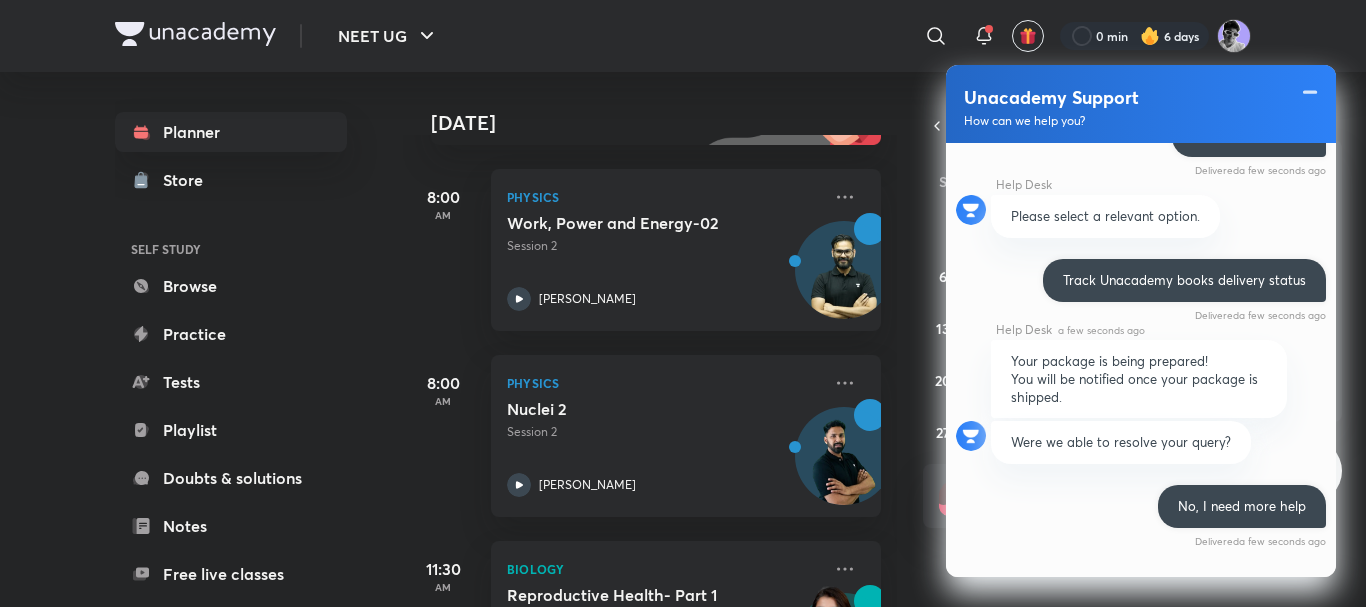 scroll, scrollTop: 2008, scrollLeft: 0, axis: vertical 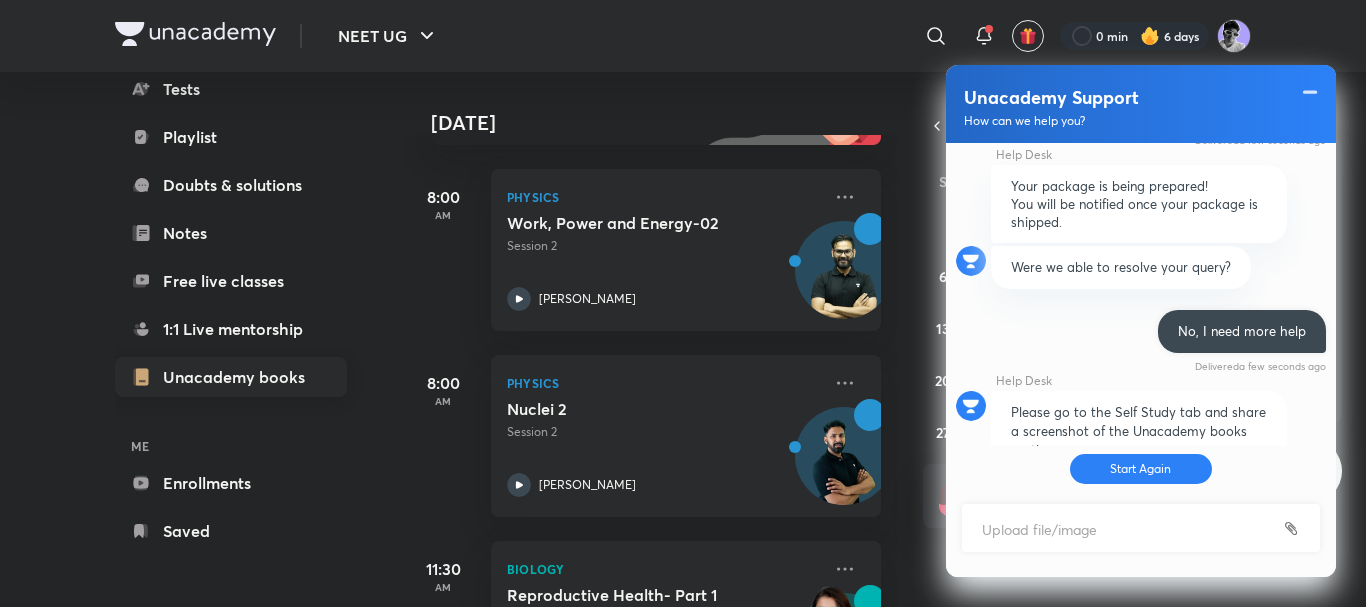 click on "Unacademy books" at bounding box center [231, 377] 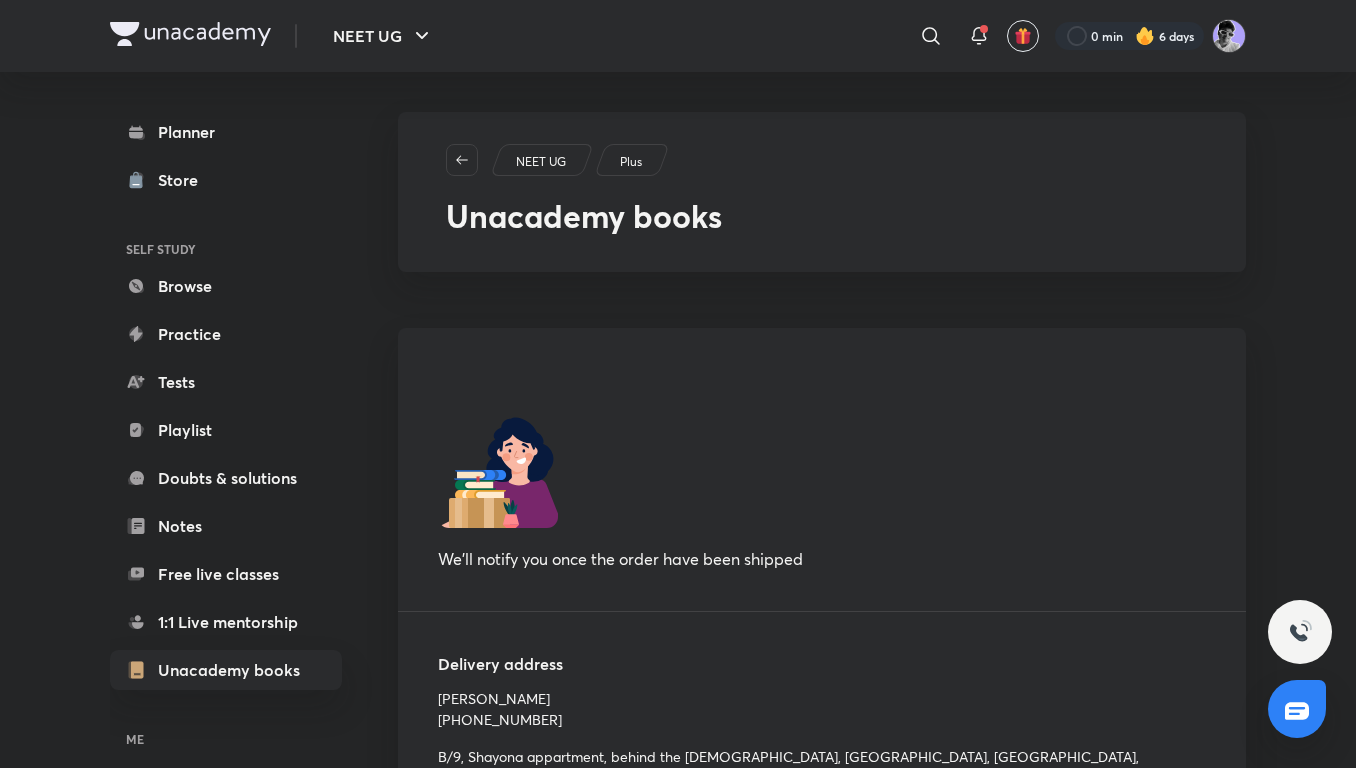 scroll, scrollTop: 243, scrollLeft: 0, axis: vertical 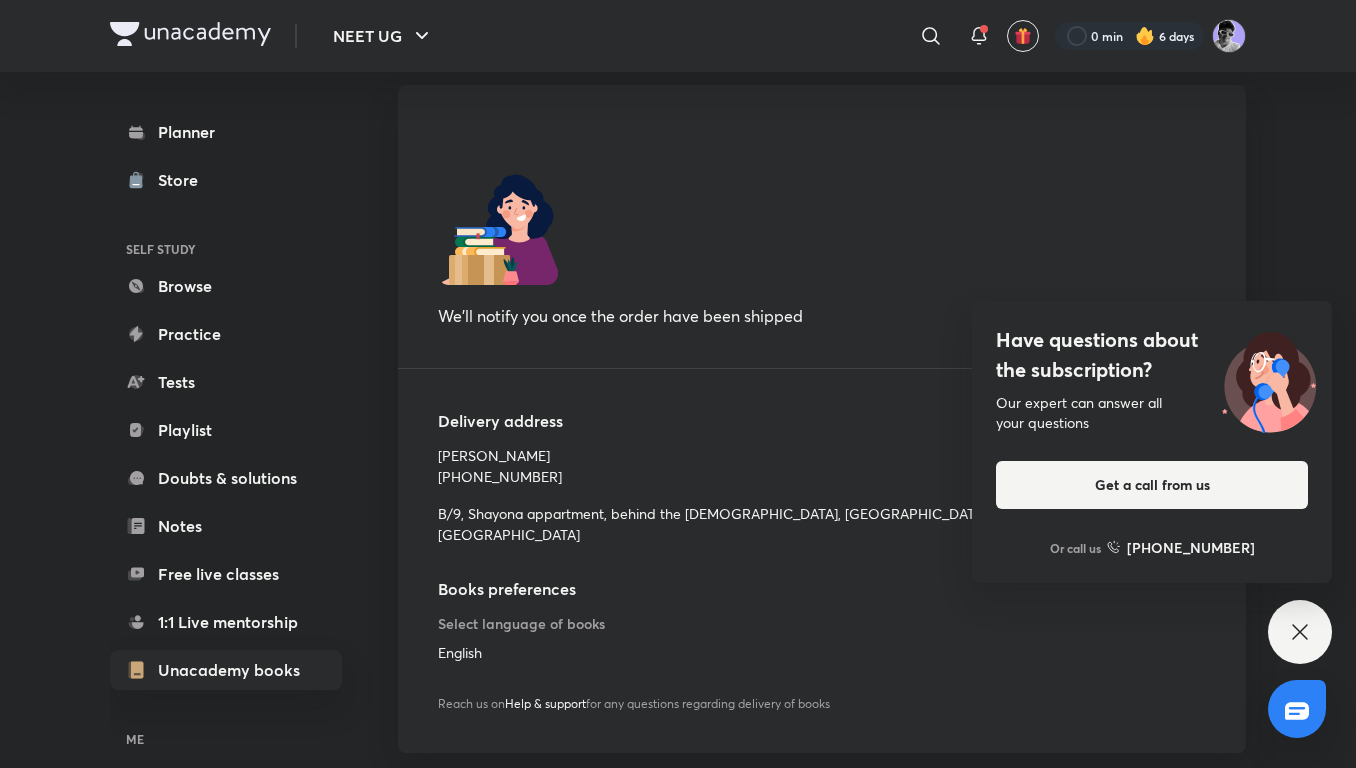 click 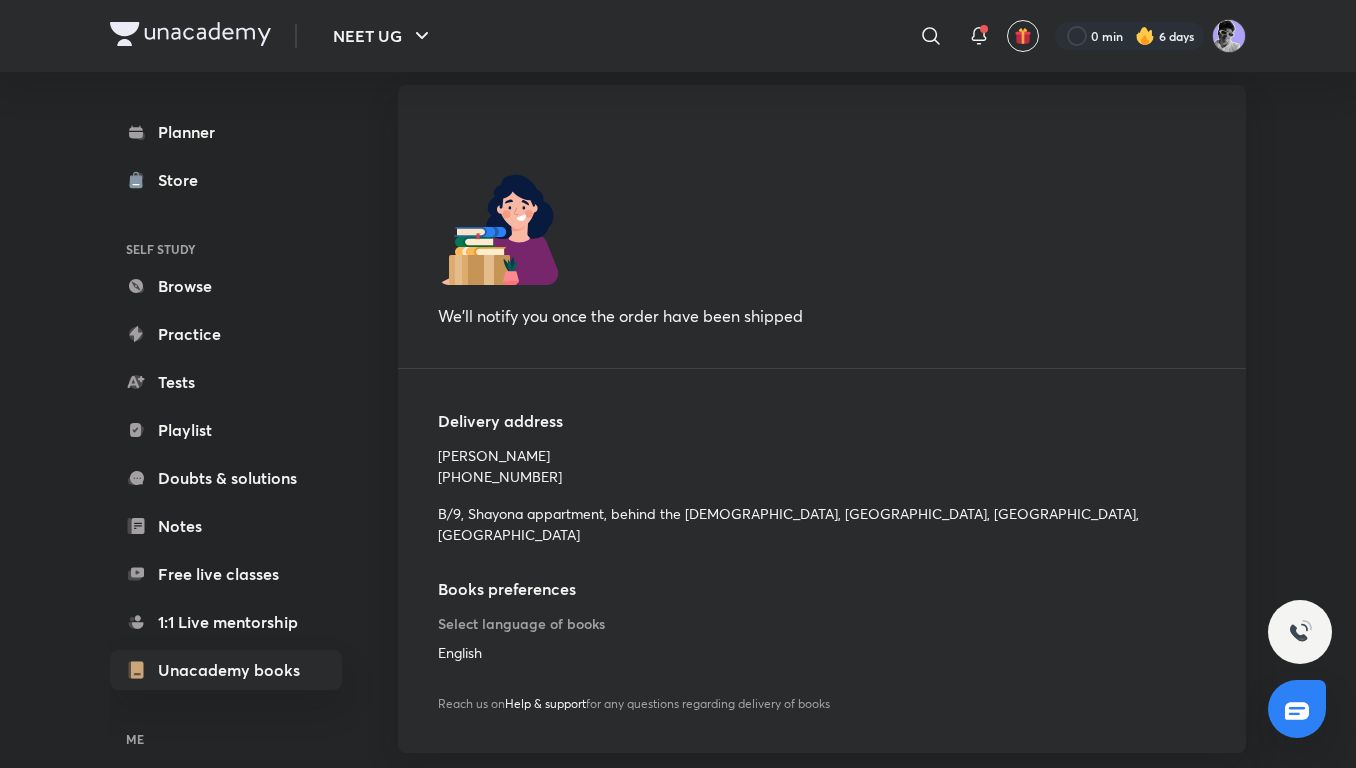 click at bounding box center [1297, 711] 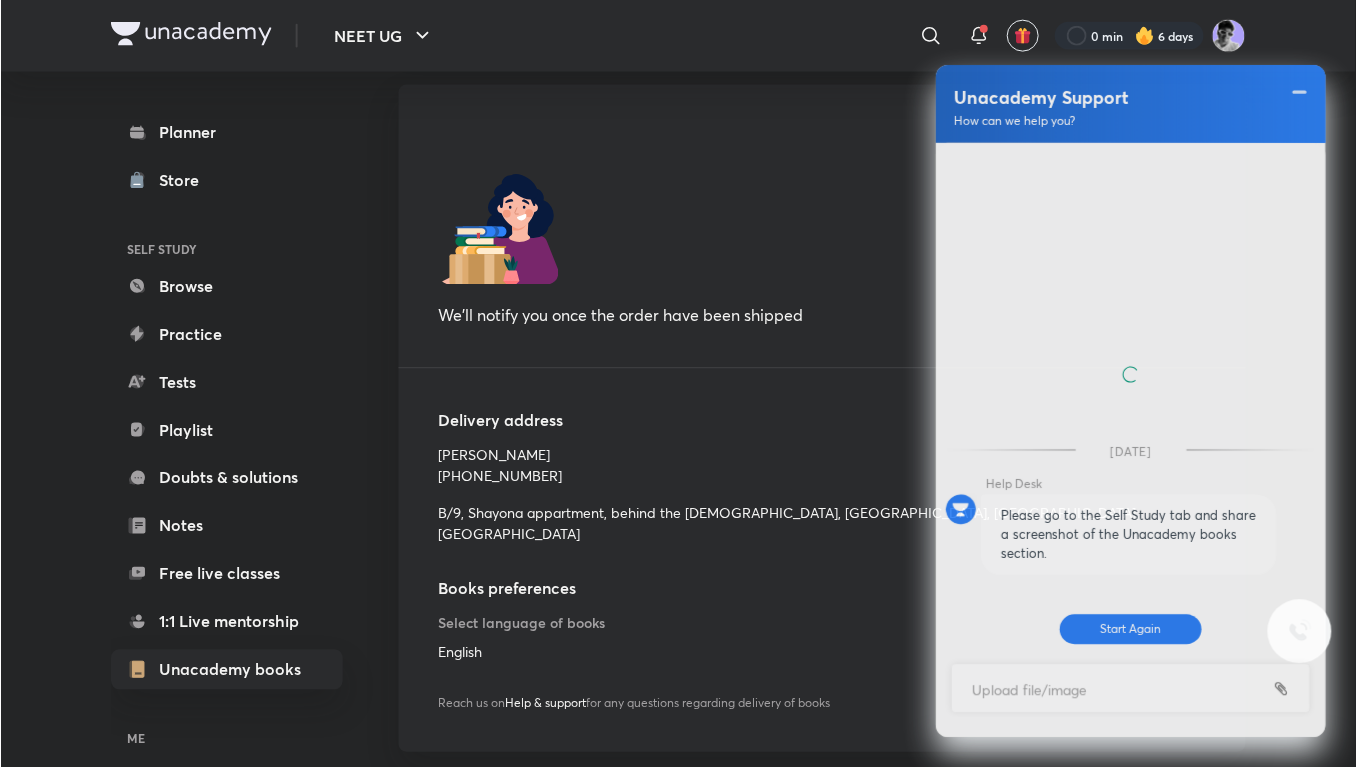 scroll, scrollTop: 455, scrollLeft: 0, axis: vertical 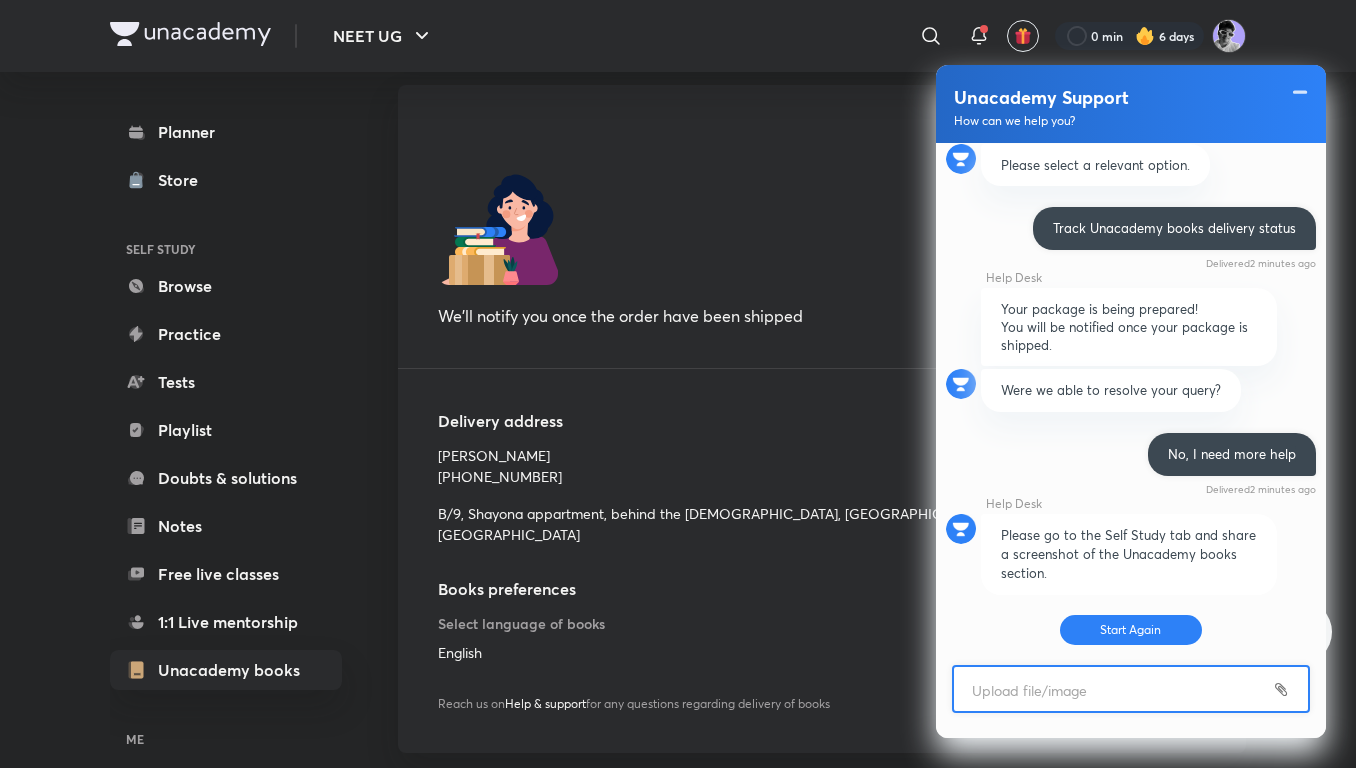 click at bounding box center [1131, 691] 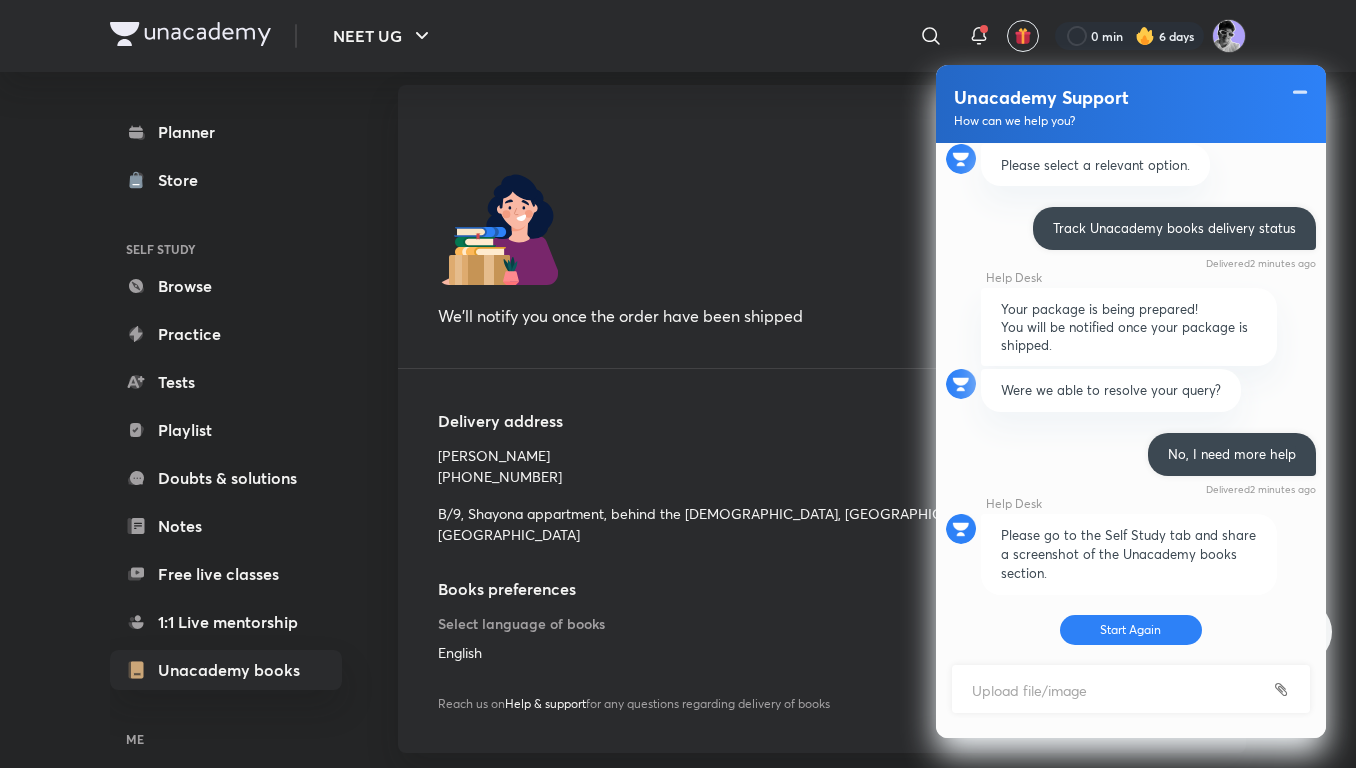scroll, scrollTop: 456, scrollLeft: 0, axis: vertical 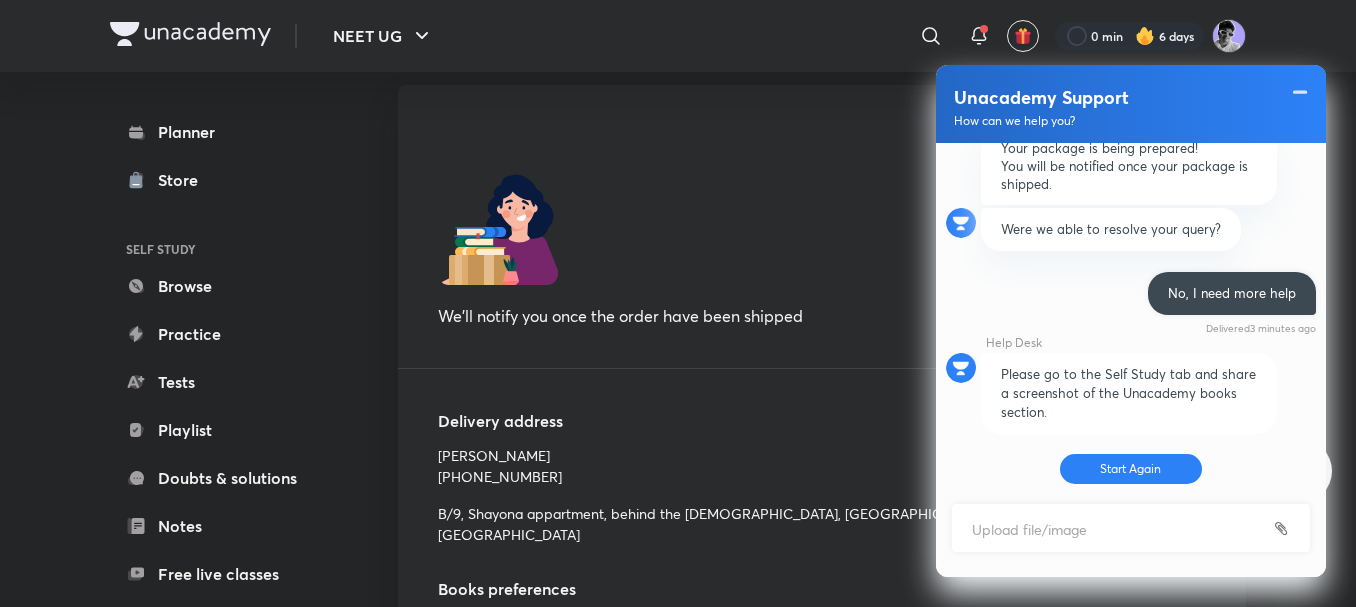drag, startPoint x: 1294, startPoint y: 98, endPoint x: 1306, endPoint y: 97, distance: 12.0415945 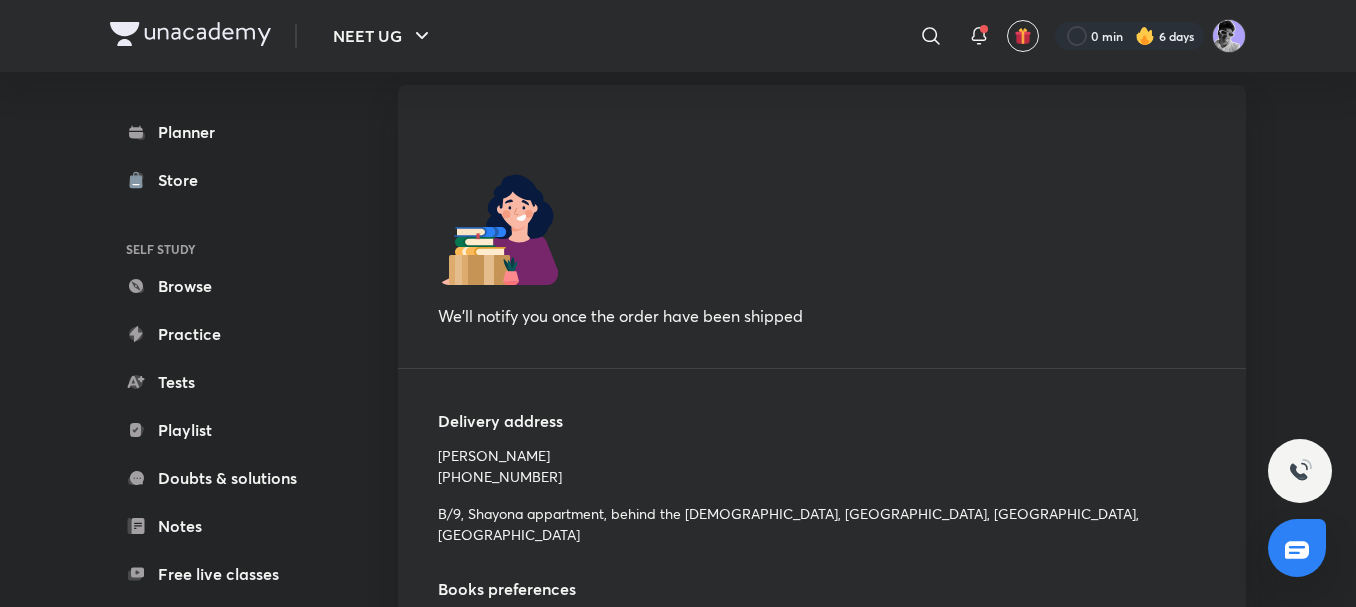 click at bounding box center (1297, 548) 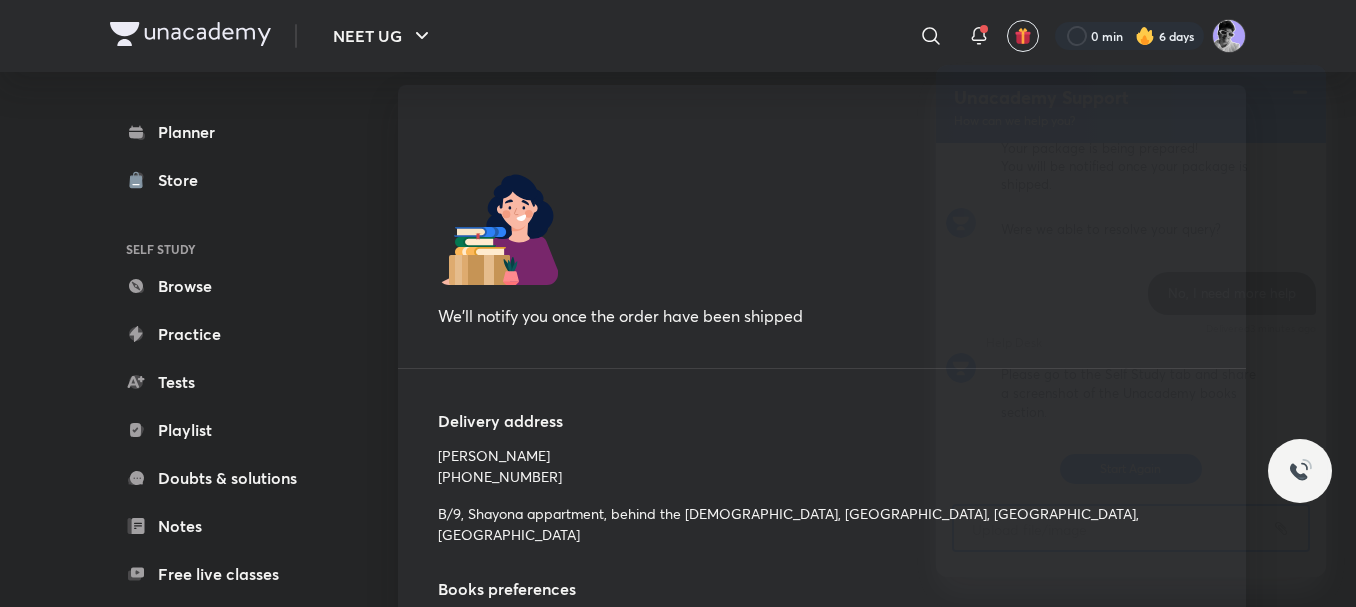 scroll, scrollTop: 616, scrollLeft: 0, axis: vertical 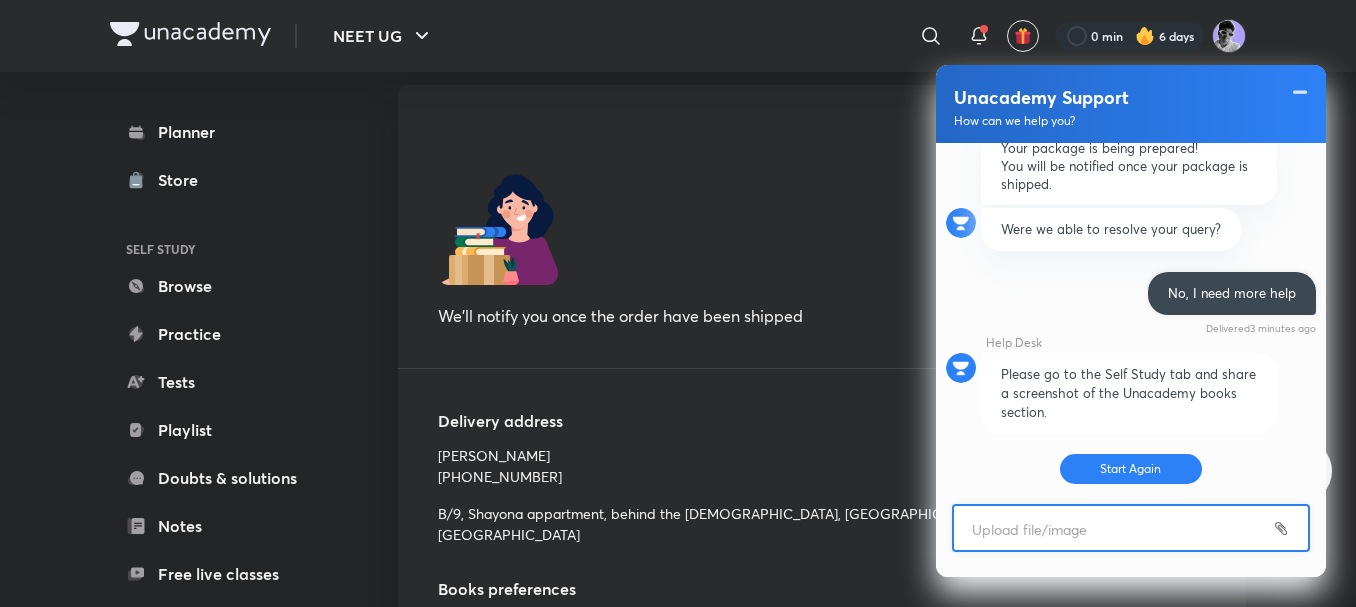 click at bounding box center [1131, 530] 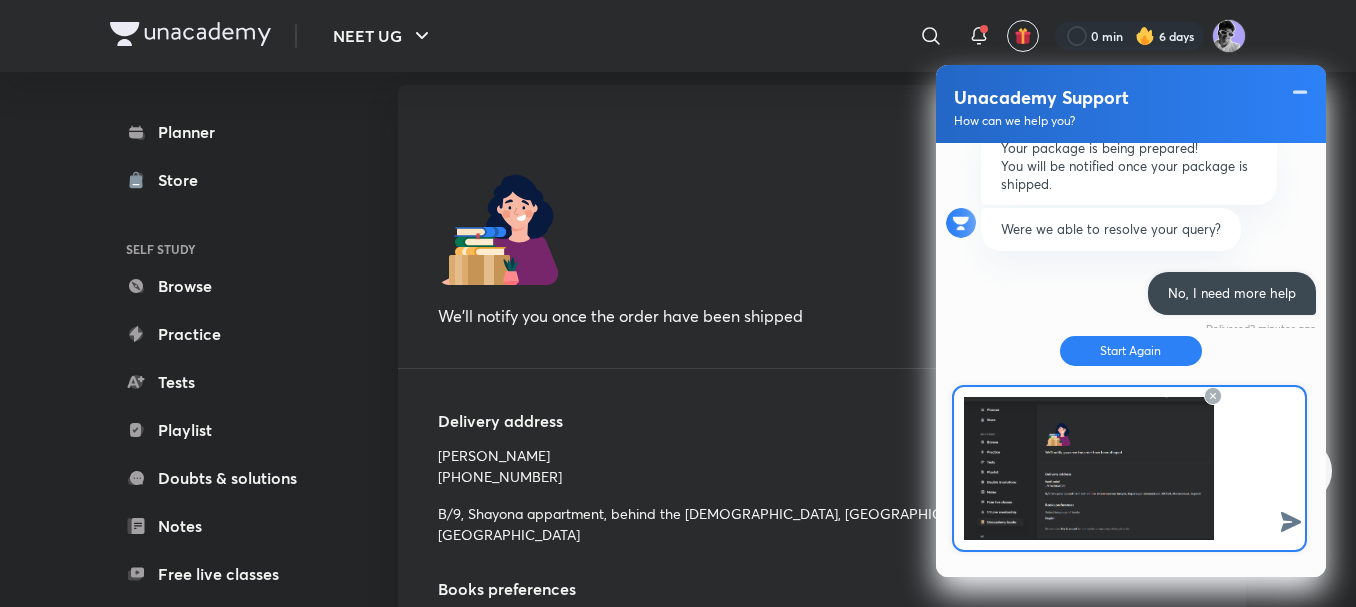 click at bounding box center (1291, 522) 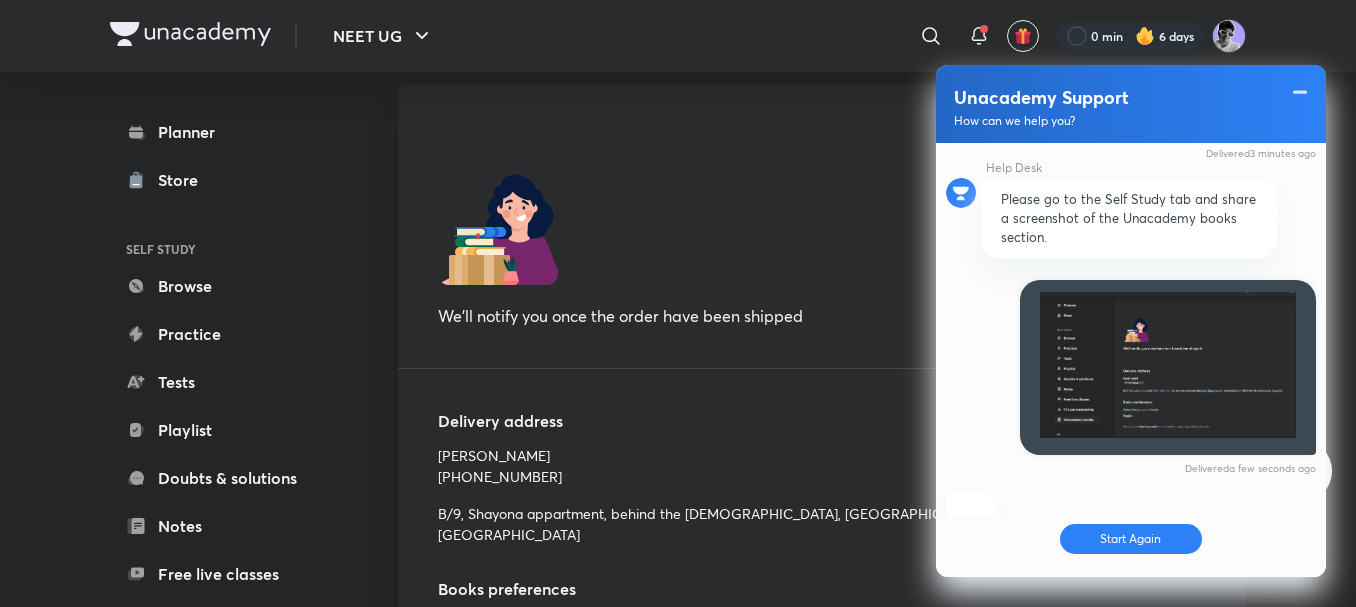scroll, scrollTop: 891, scrollLeft: 0, axis: vertical 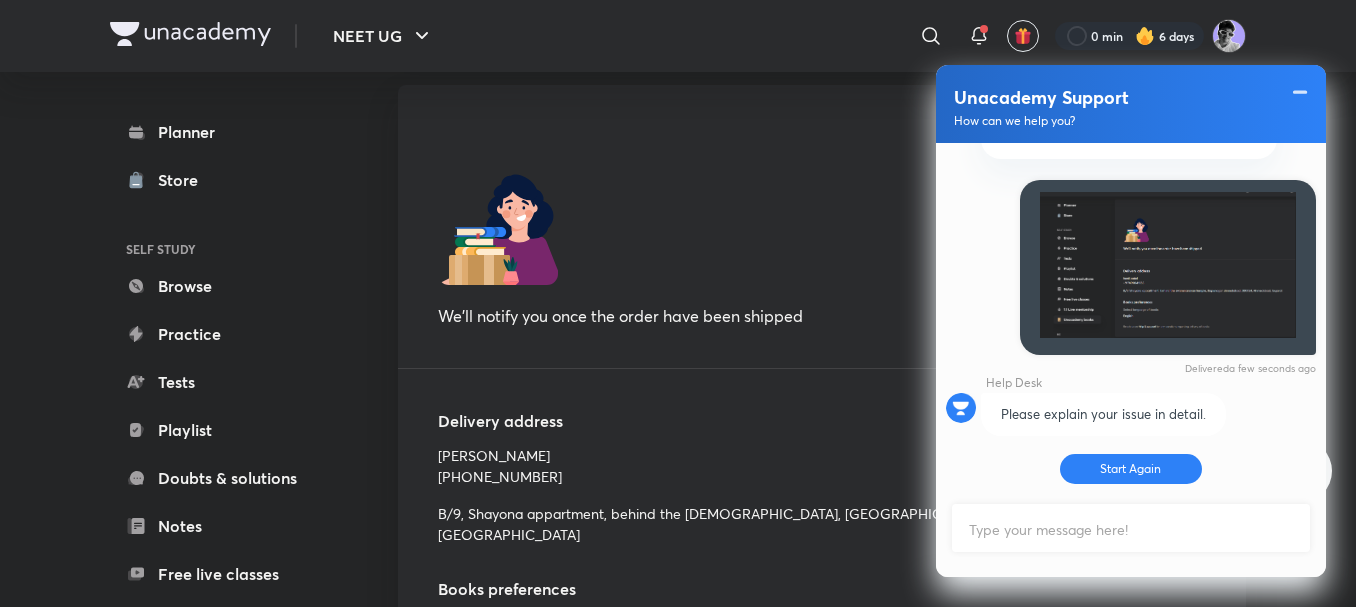 click at bounding box center (1131, 530) 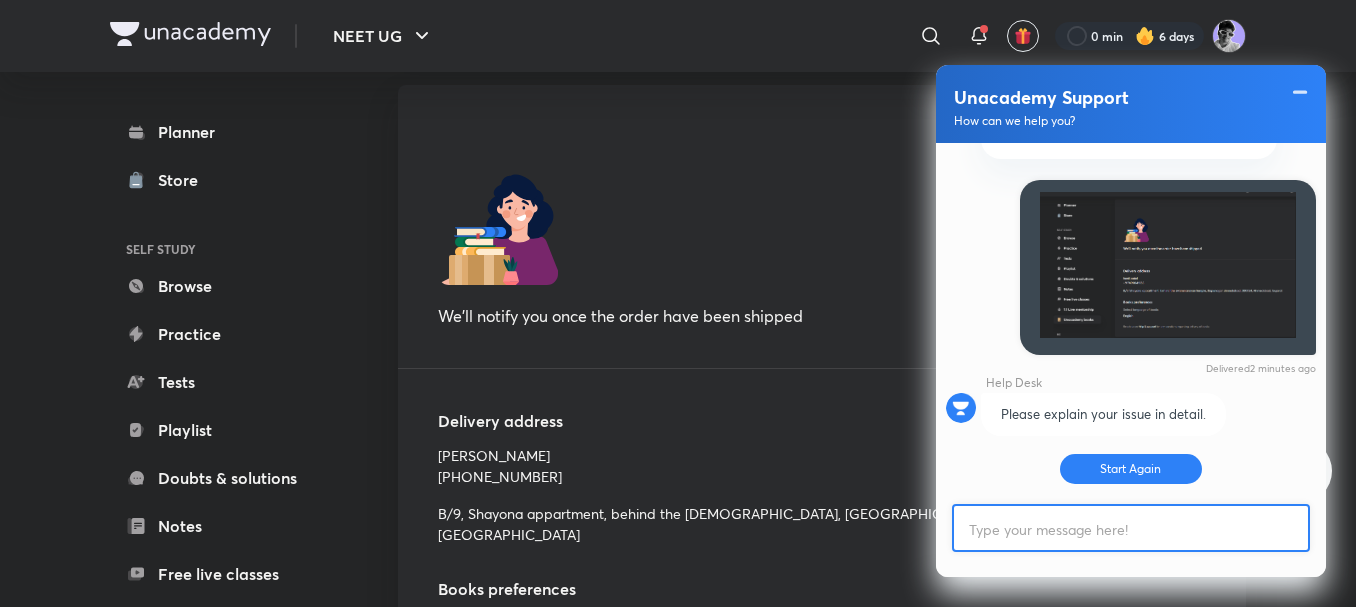 paste on "Dear Unacademy Team, I have recently enrolled in your phoenix 3.0 NEET 2026 online batch, but I have not yet received the physical study materials/books that are supposed to be part of the package. It’s been a while since I joined, and timely access to these materials is important for my preparation. so please, Kindly look into this matter and let me know the expected delivery date of the books." 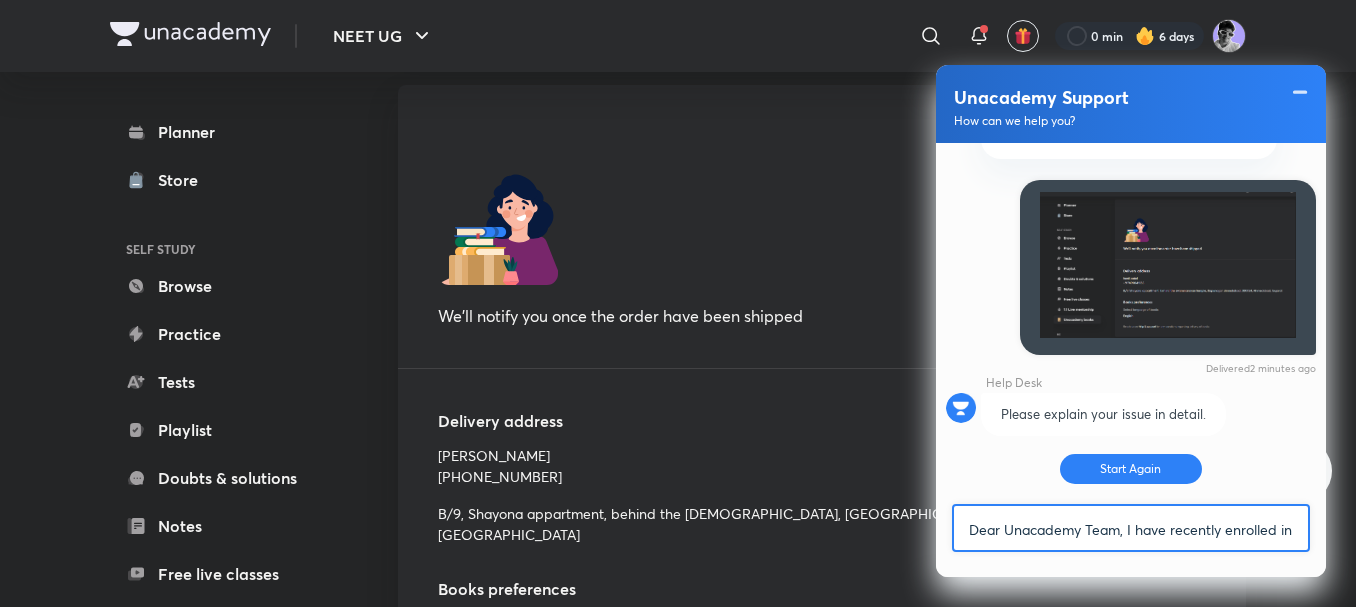 scroll, scrollTop: 0, scrollLeft: 2224, axis: horizontal 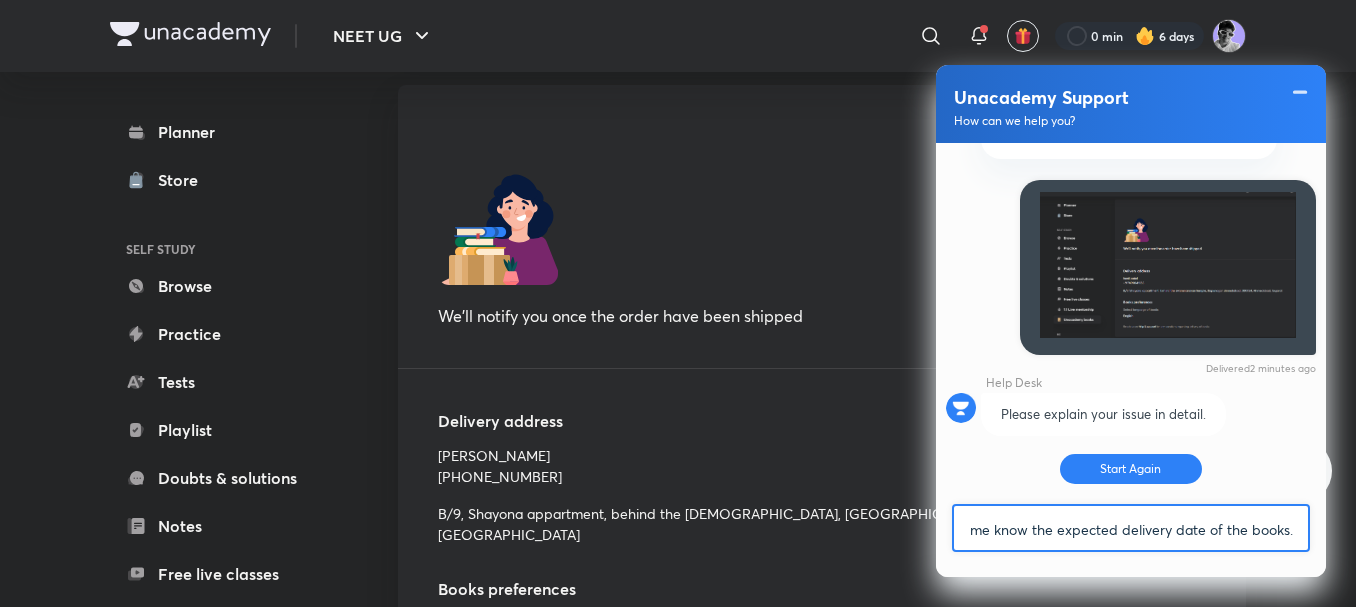 type on "Dear Unacademy Team, I have recently enrolled in your phoenix 3.0 NEET 2026 online batch, but I have not yet received the physical study materials/books that are supposed to be part of the package. It’s been a while since I joined, and timely access to these materials is important for my preparation. so please, Kindly look into this matter and let me know the expected delivery date of the books." 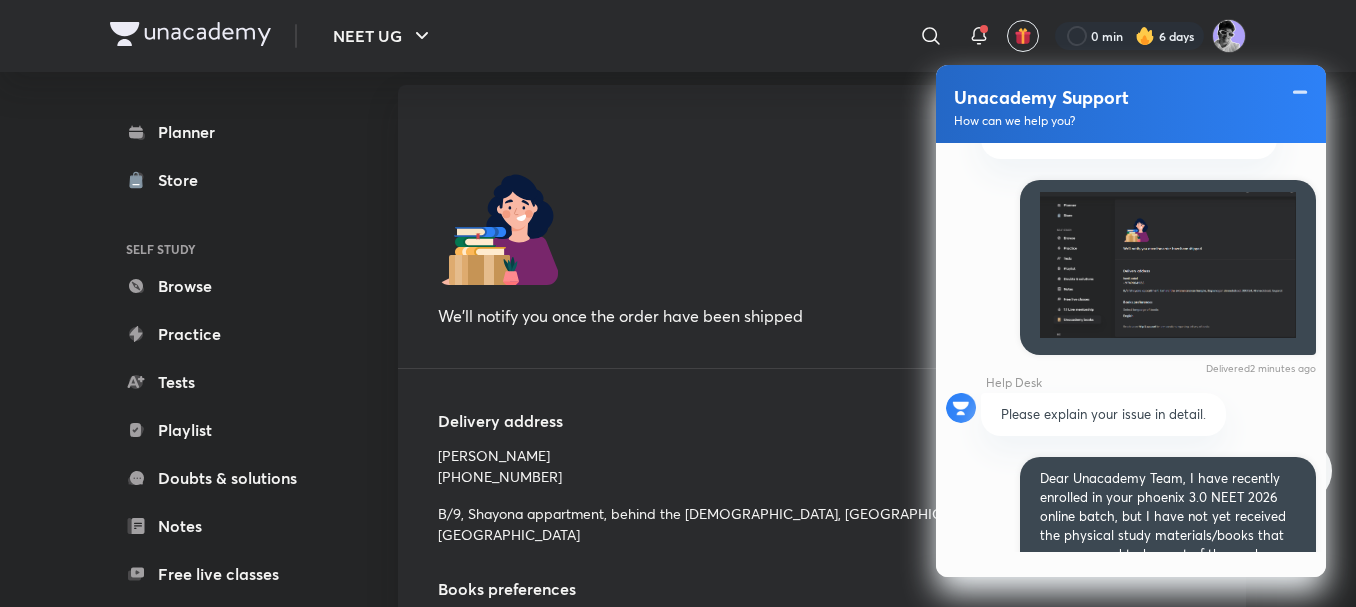 scroll, scrollTop: 0, scrollLeft: 0, axis: both 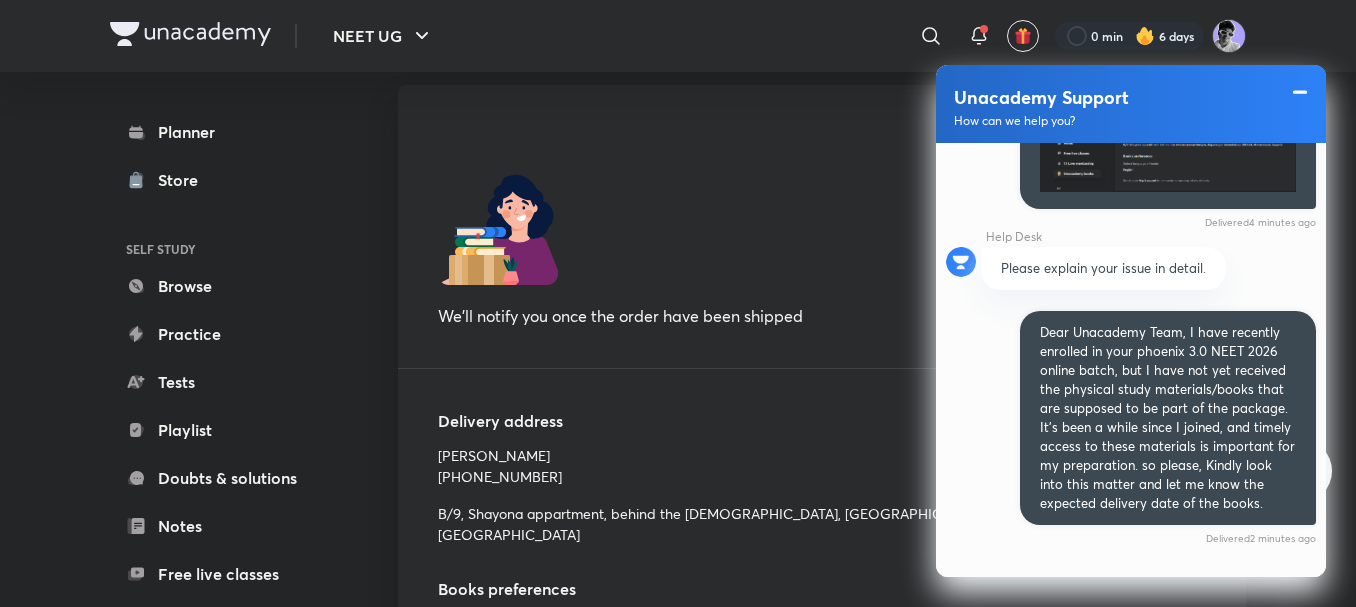 click at bounding box center [1300, 92] 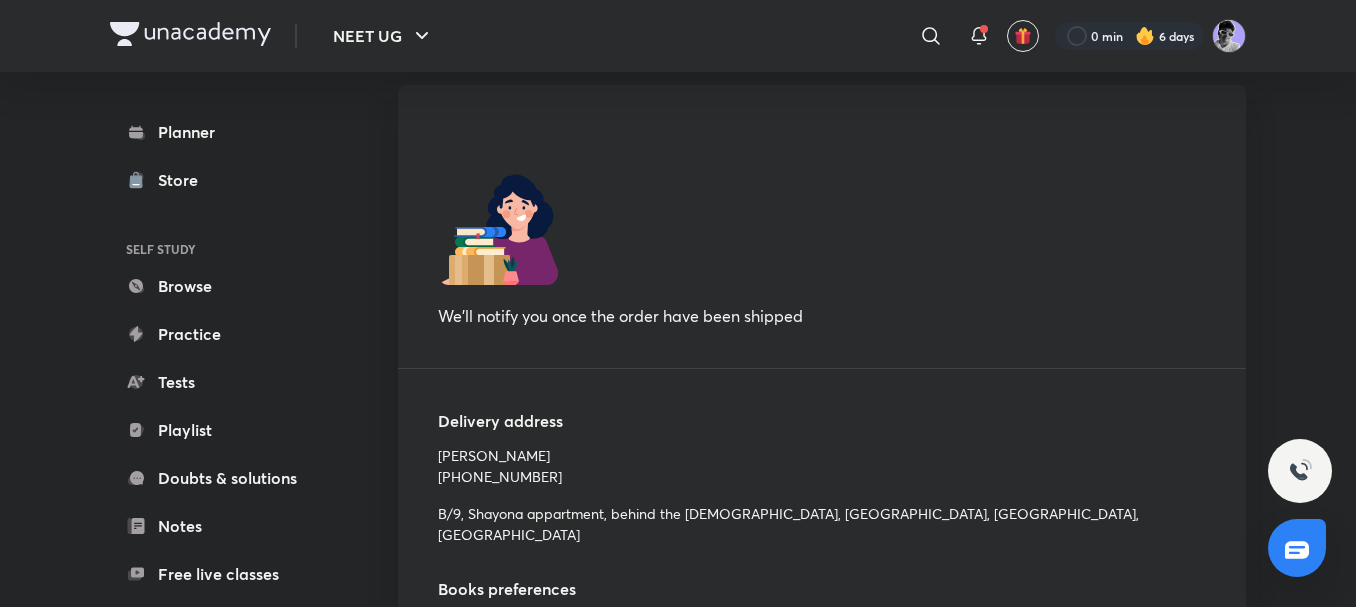 click at bounding box center (1297, 548) 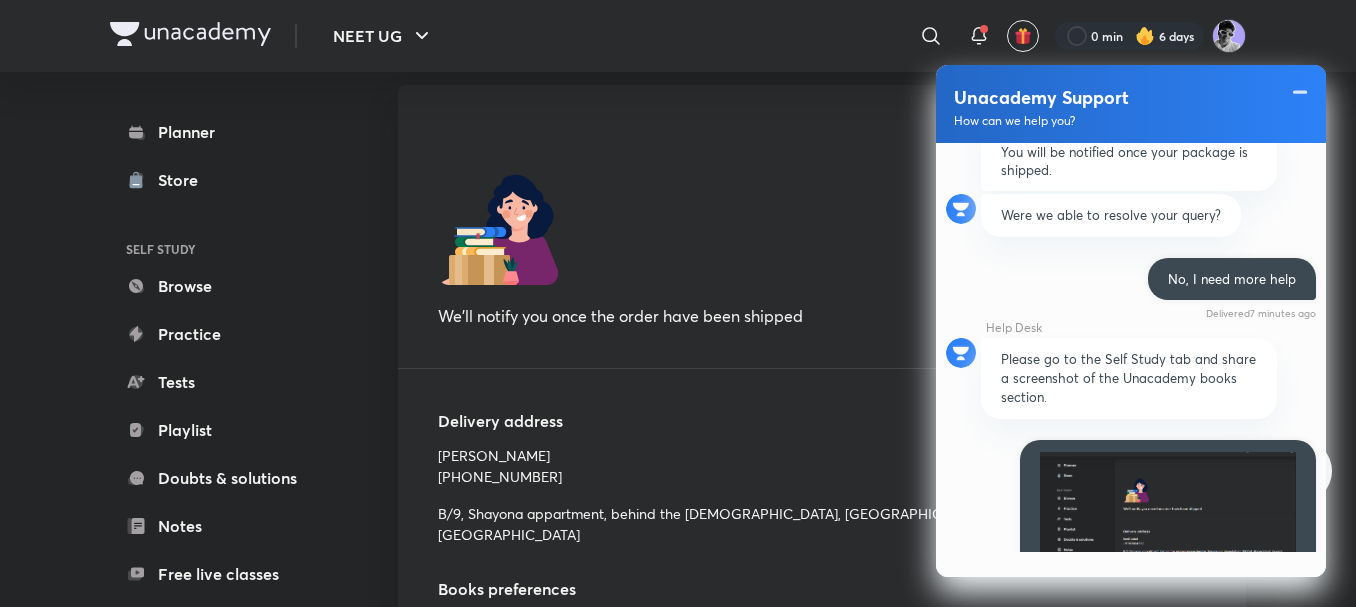 scroll, scrollTop: 1754, scrollLeft: 0, axis: vertical 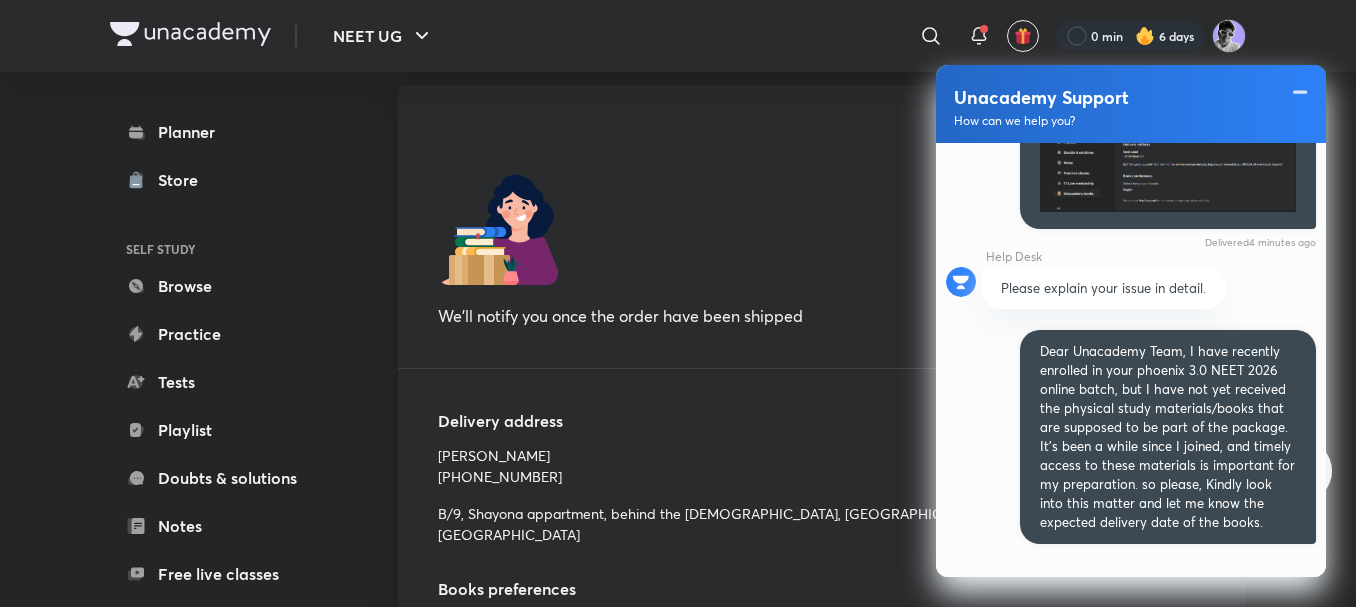 click on "Dear Unacademy Team, I have recently enrolled in your phoenix 3.0 NEET 2026 online batch, but I have not yet received the physical study materials/books that are supposed to be part of the package. It’s been a while since I joined, and timely access to these materials is important for my preparation. so please, Kindly look into this matter and let me know the expected delivery date of the books." at bounding box center (1167, 436) 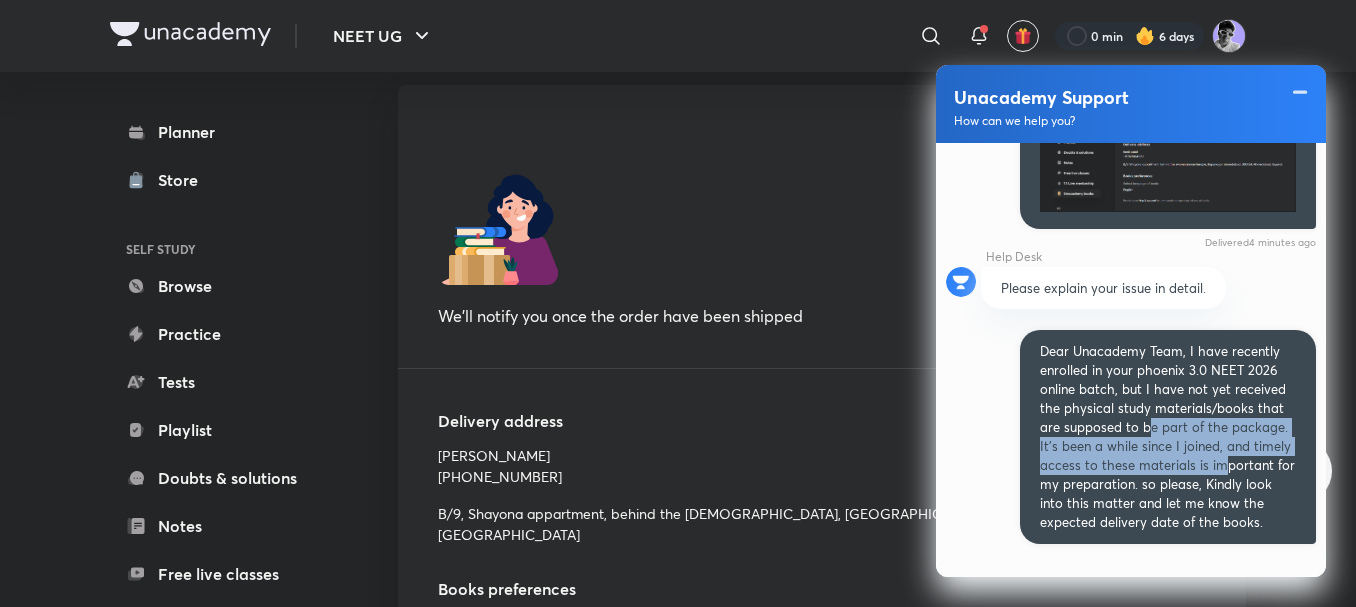 drag, startPoint x: 1147, startPoint y: 397, endPoint x: 1221, endPoint y: 417, distance: 76.655075 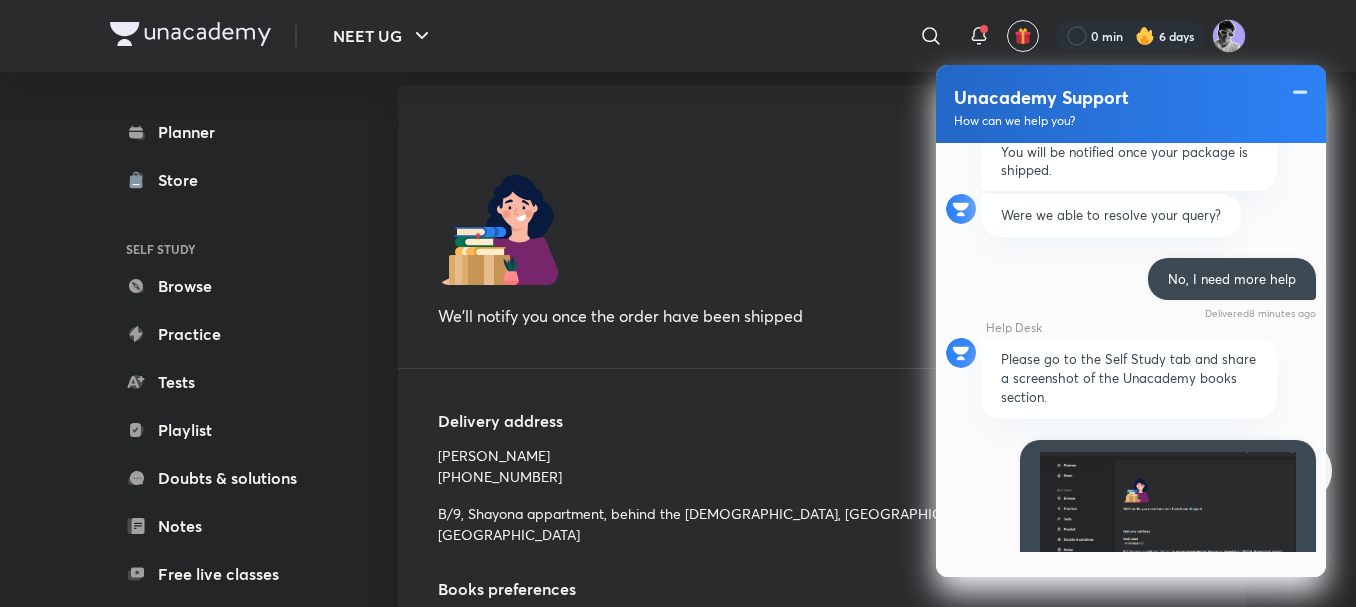 scroll, scrollTop: 1754, scrollLeft: 0, axis: vertical 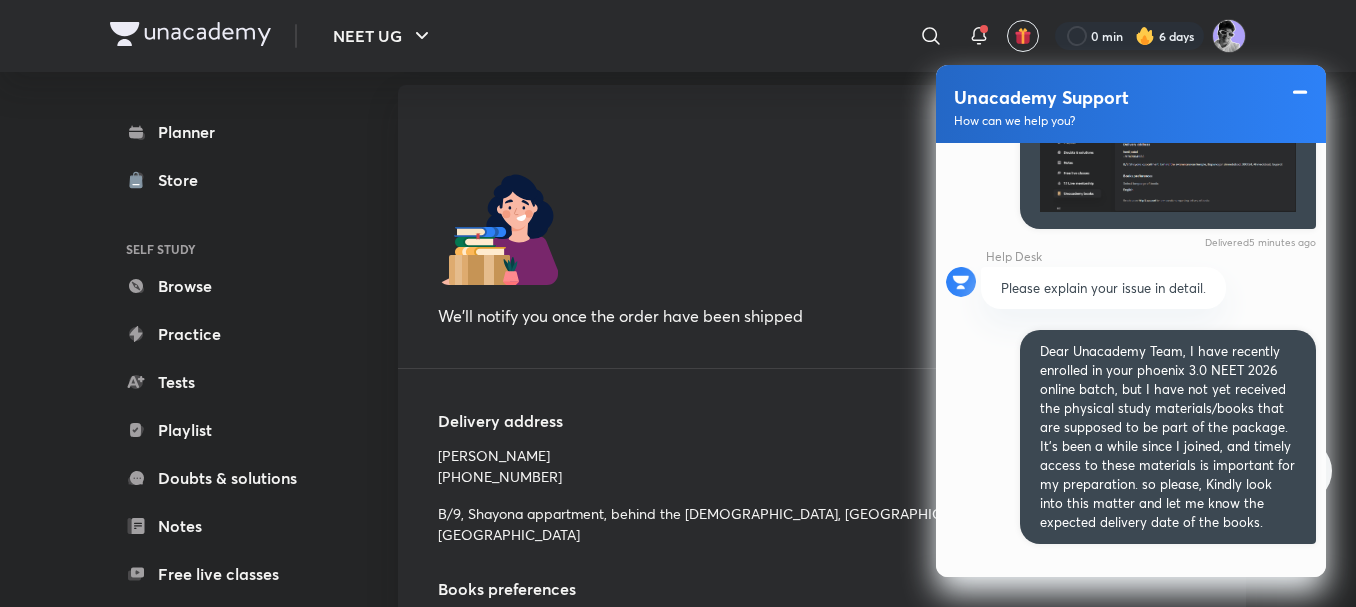 click at bounding box center [1300, 92] 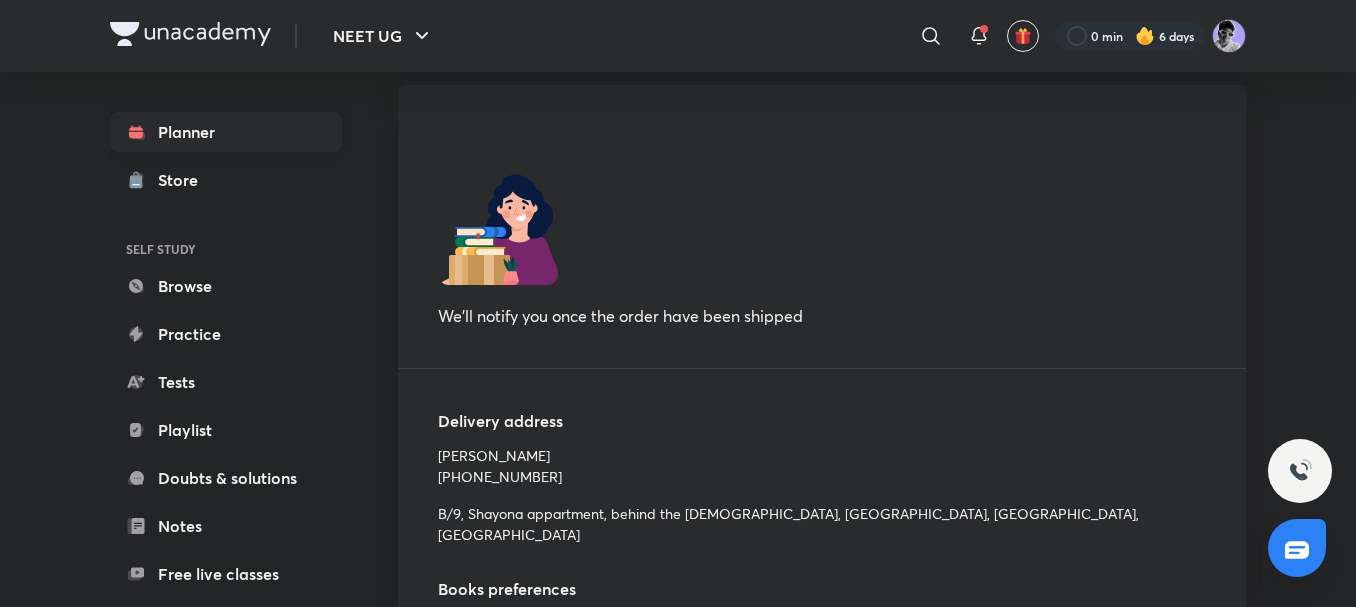 click on "Planner" at bounding box center (226, 132) 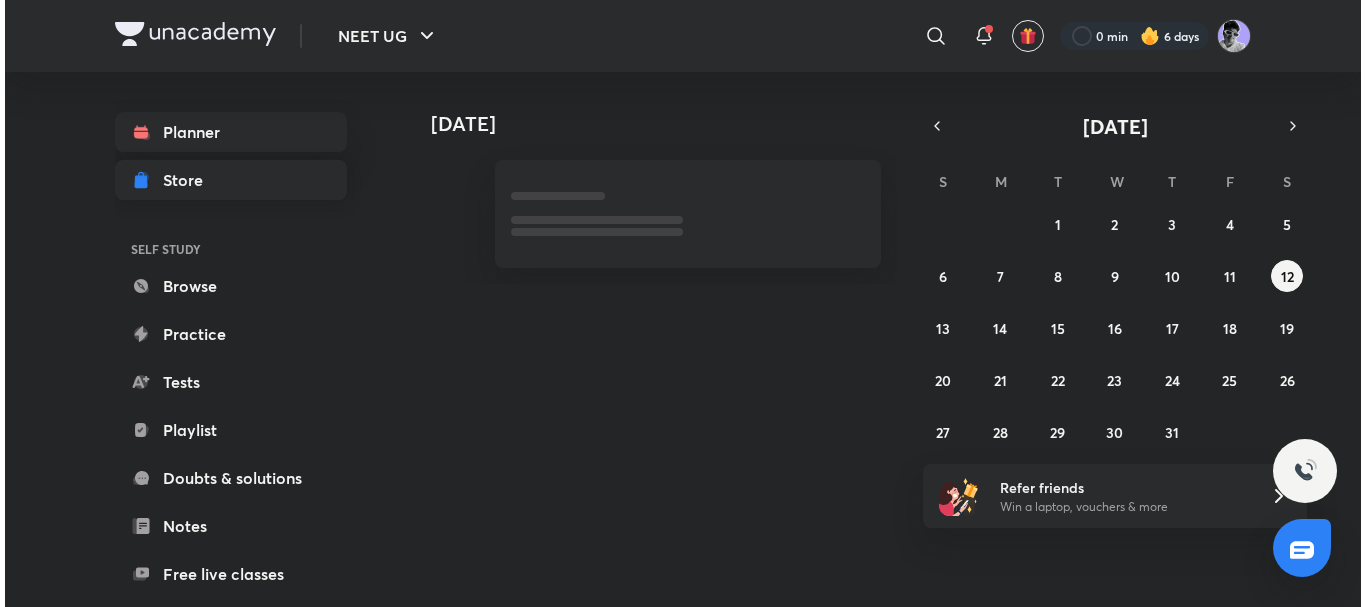 scroll, scrollTop: 0, scrollLeft: 0, axis: both 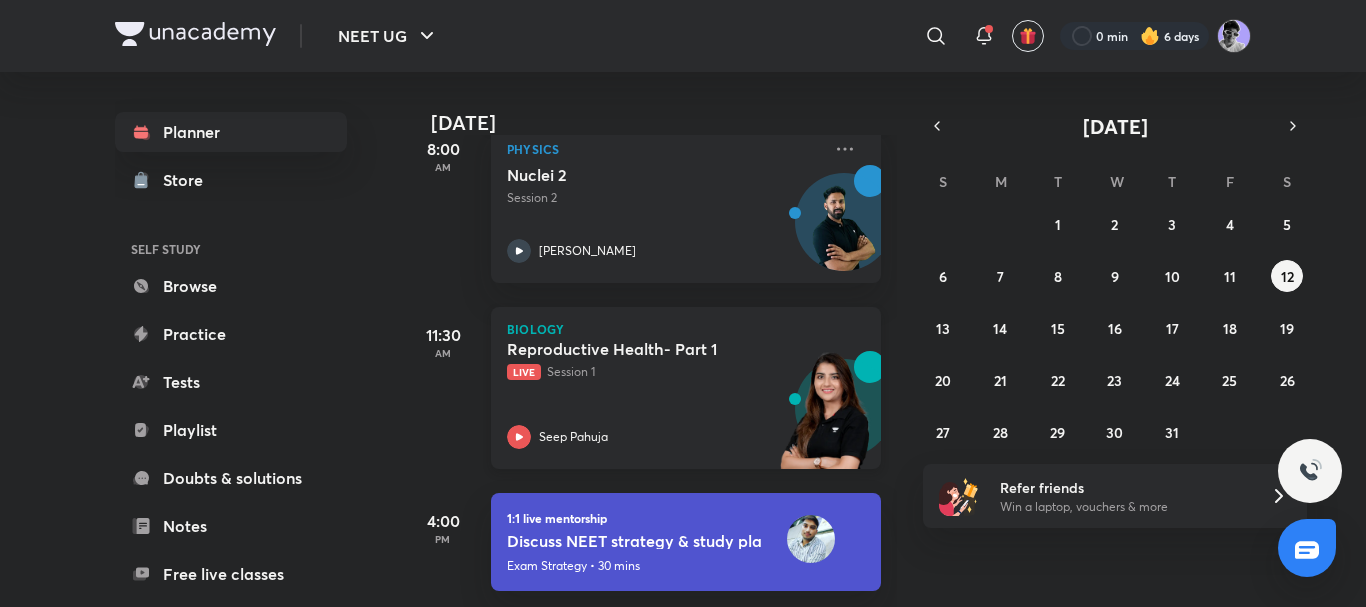 click 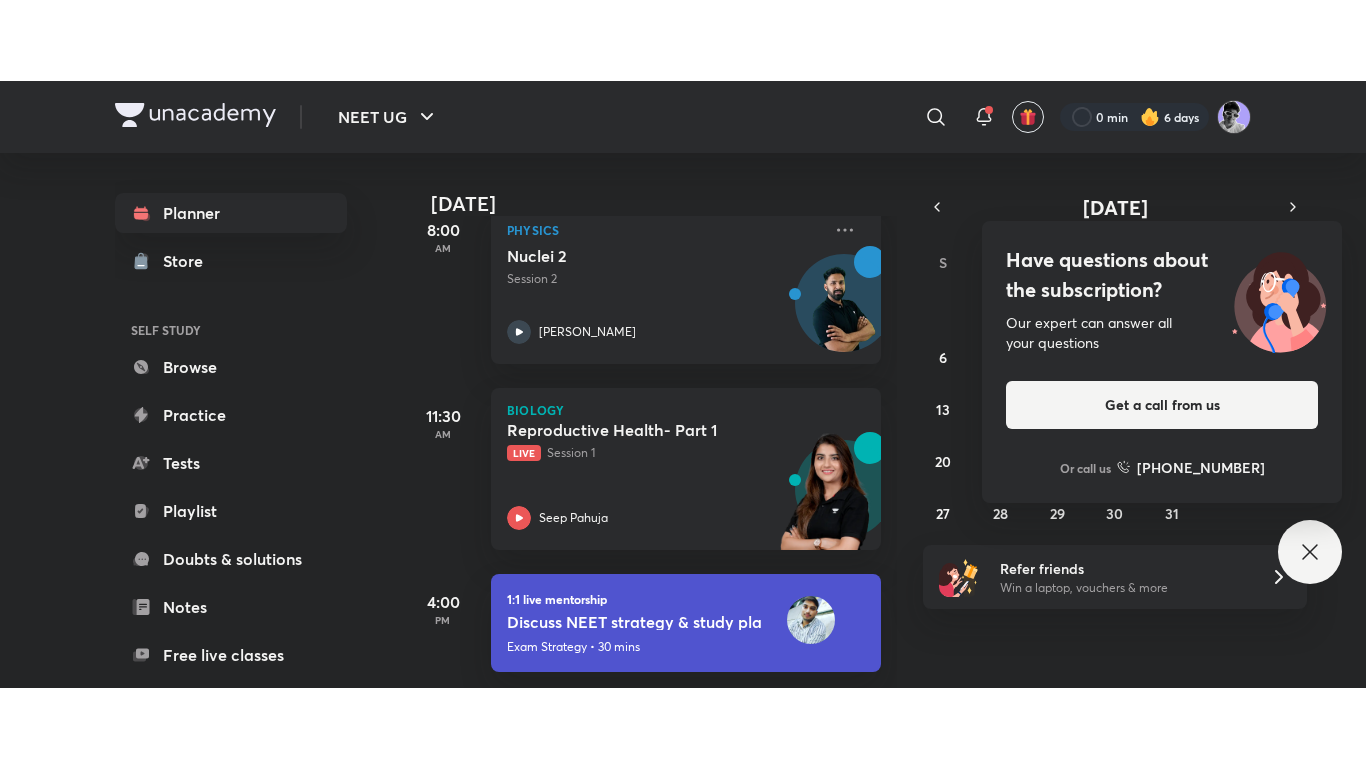 scroll, scrollTop: 355, scrollLeft: 0, axis: vertical 